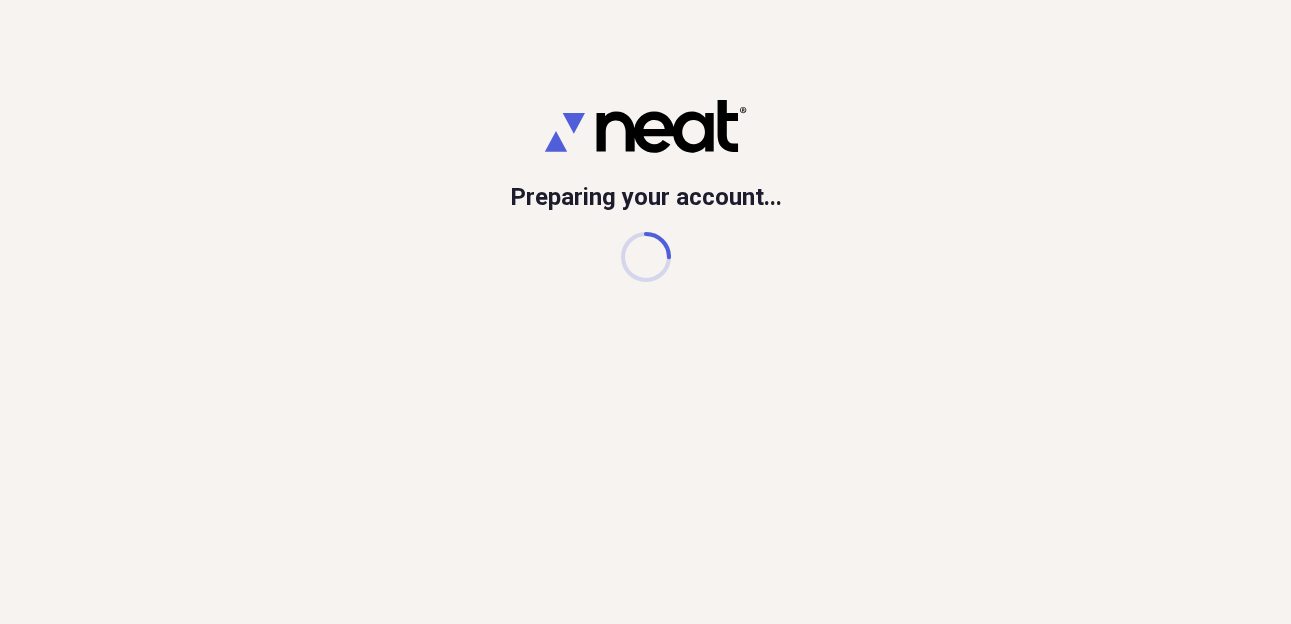 scroll, scrollTop: 0, scrollLeft: 0, axis: both 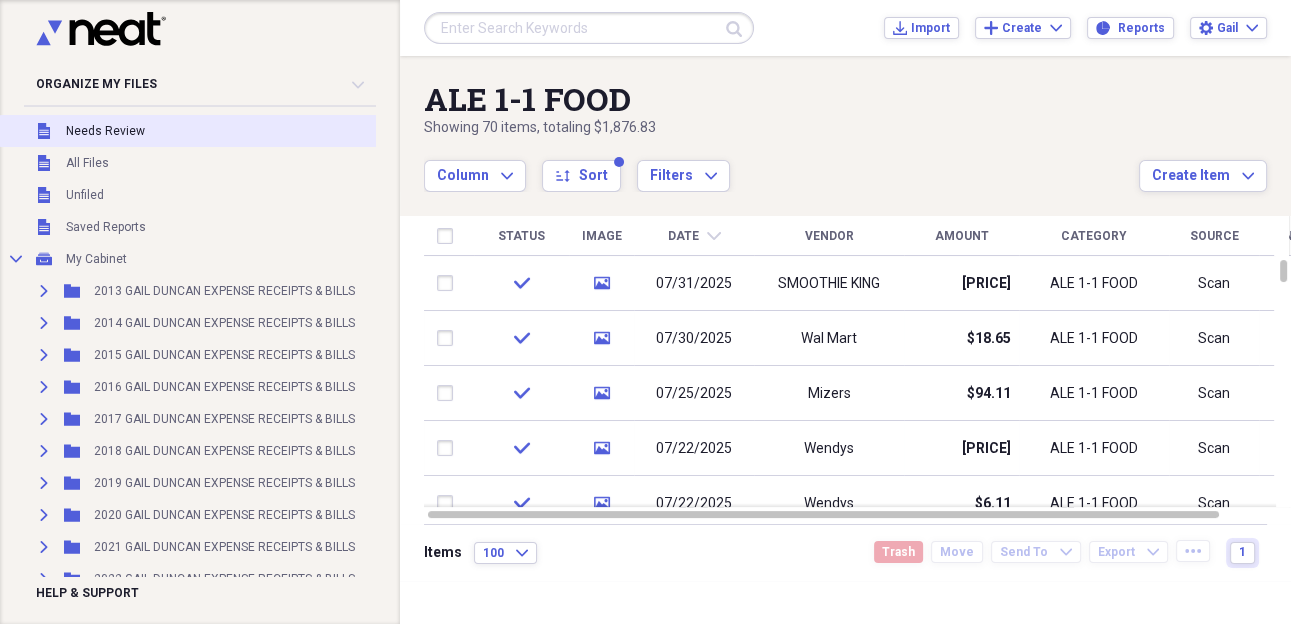 click on "Unfiled Needs Review" at bounding box center (306, 131) 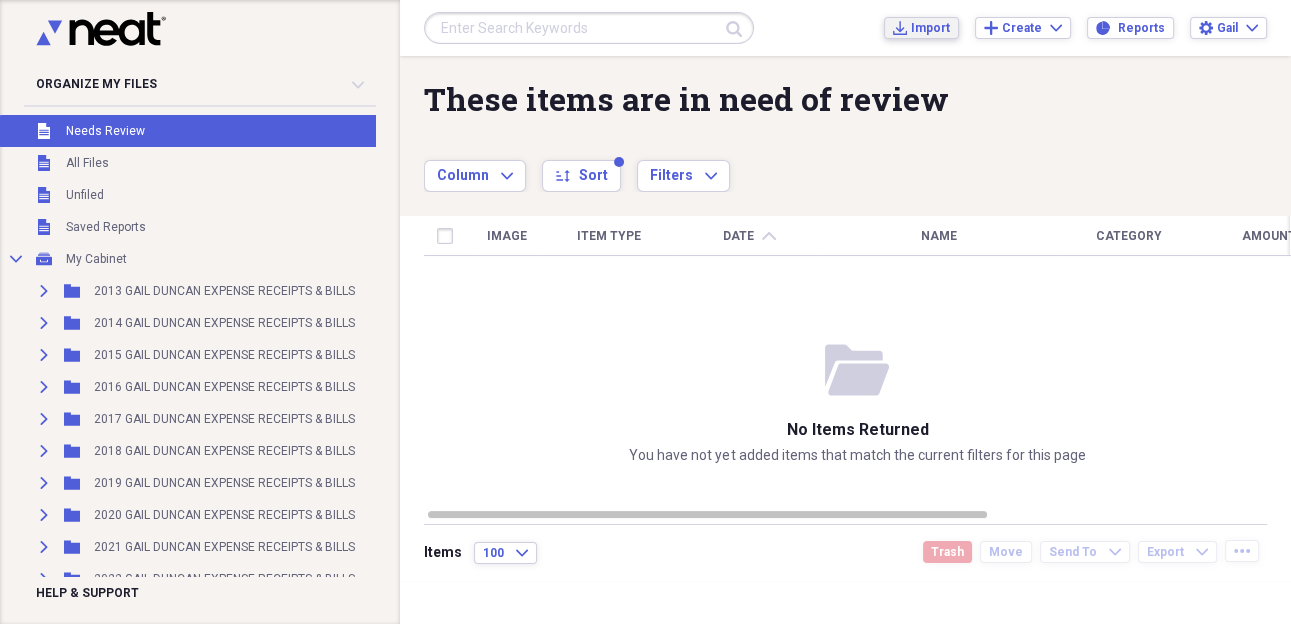 click on "Import" at bounding box center [930, 28] 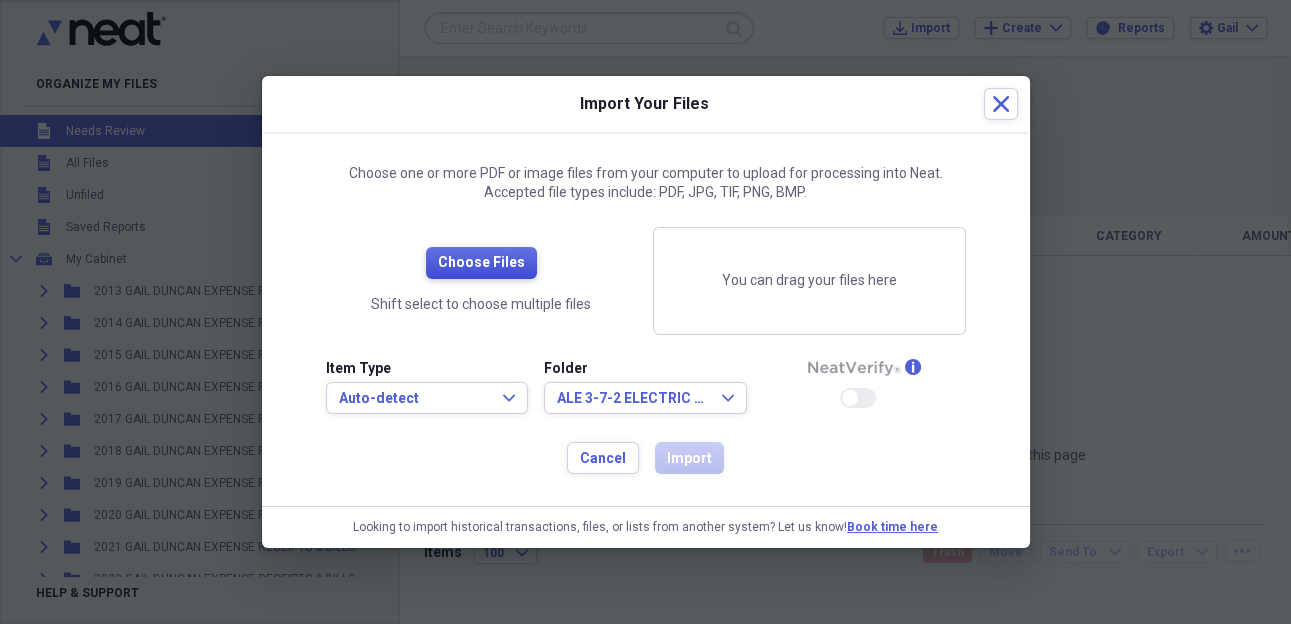 click on "Choose Files" at bounding box center (481, 263) 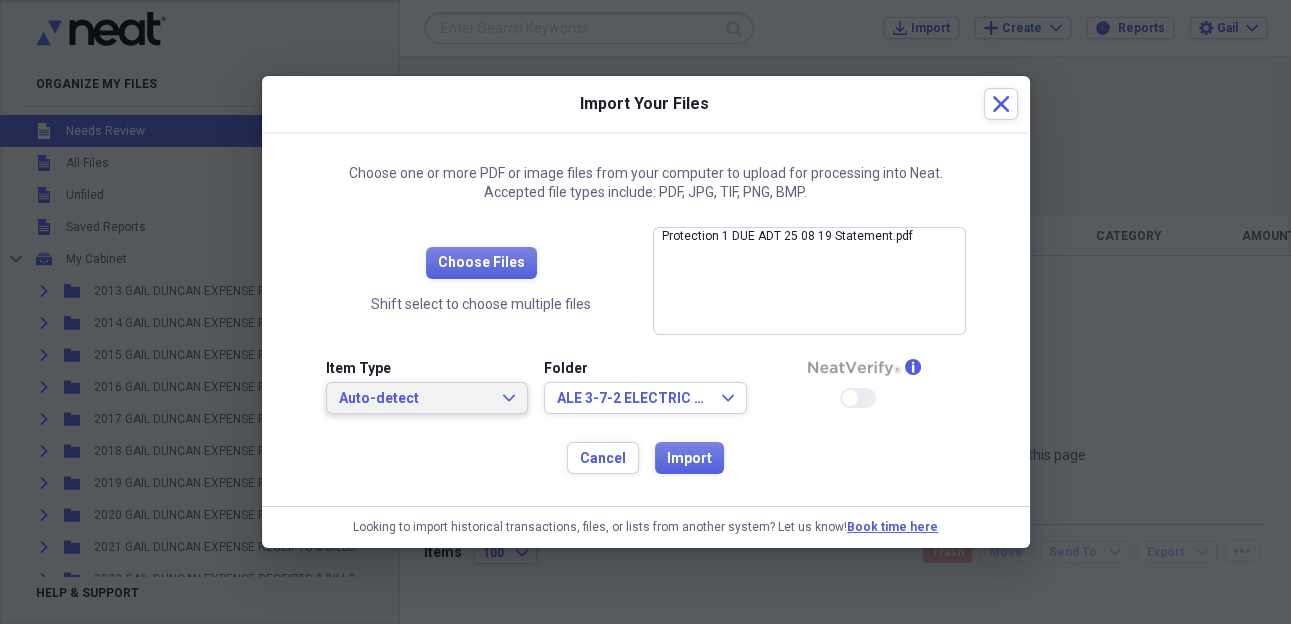 click on "Auto-detect Expand" at bounding box center [427, 398] 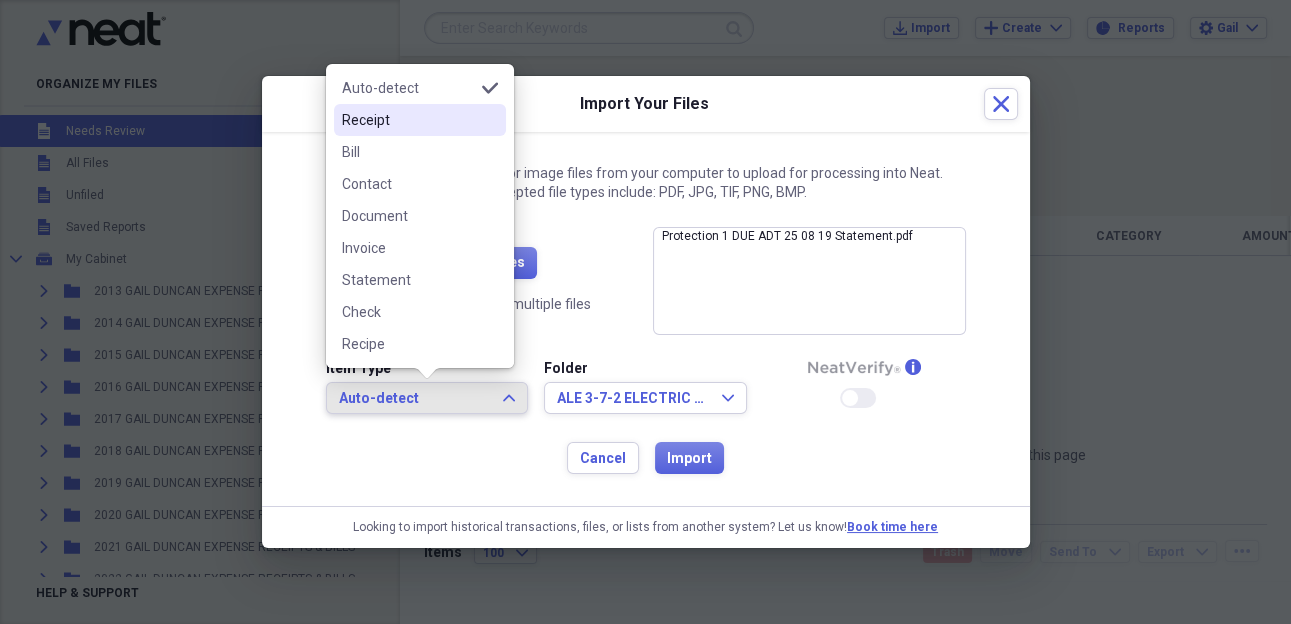 click on "Receipt" at bounding box center (408, 120) 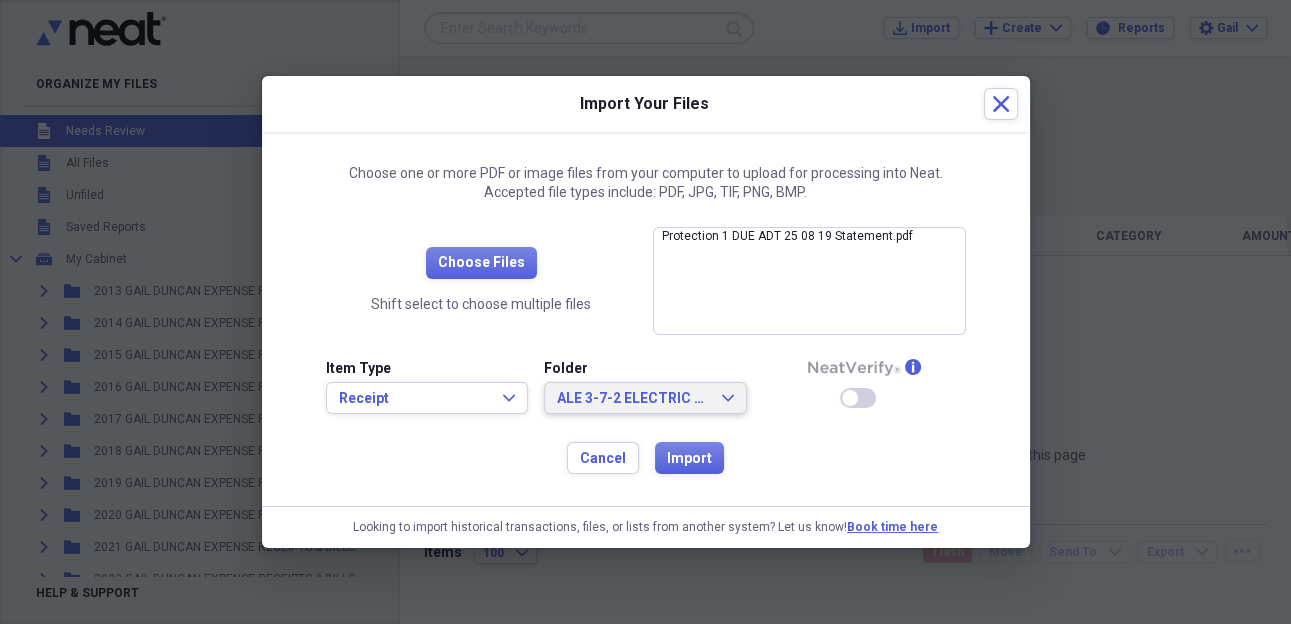 click on "Expand" 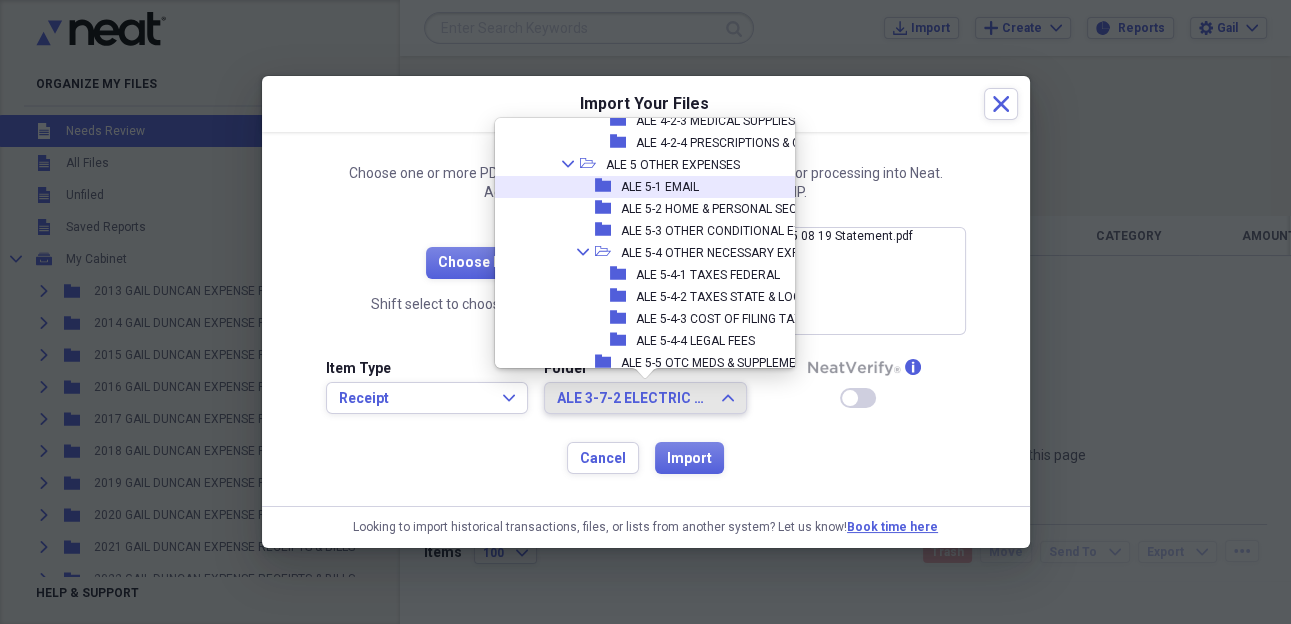 scroll, scrollTop: 1781, scrollLeft: 0, axis: vertical 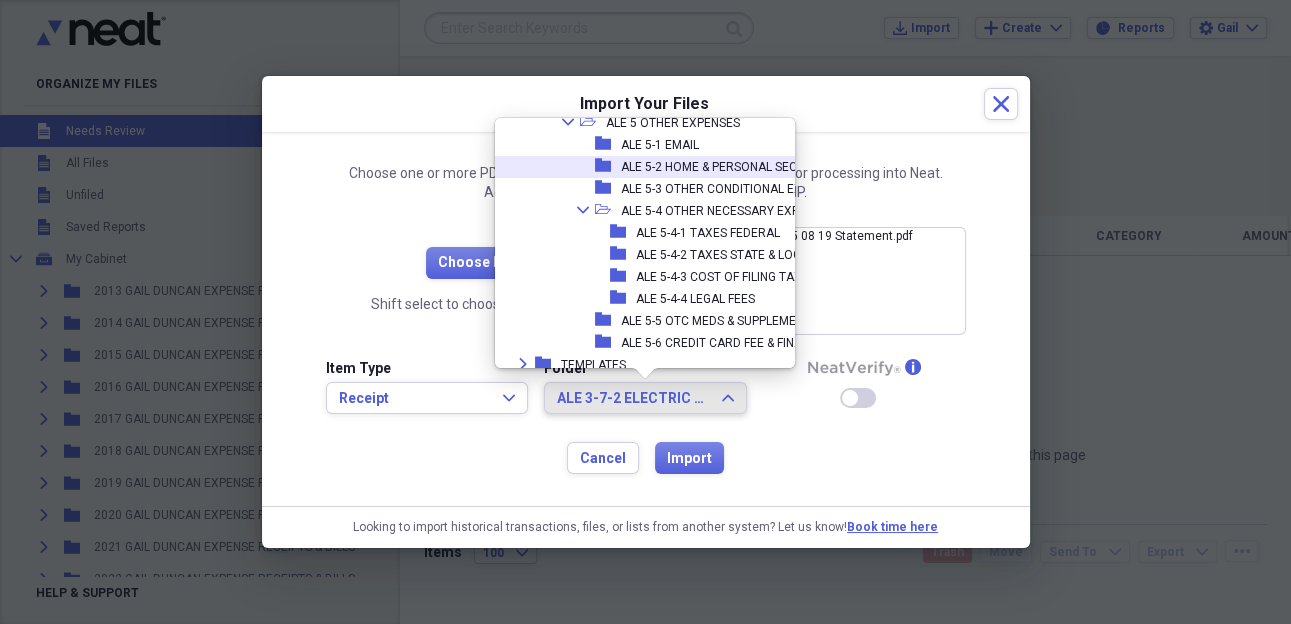 click on "ALE 5-2 HOME & PERSONAL SECURITY" at bounding box center (725, 165) 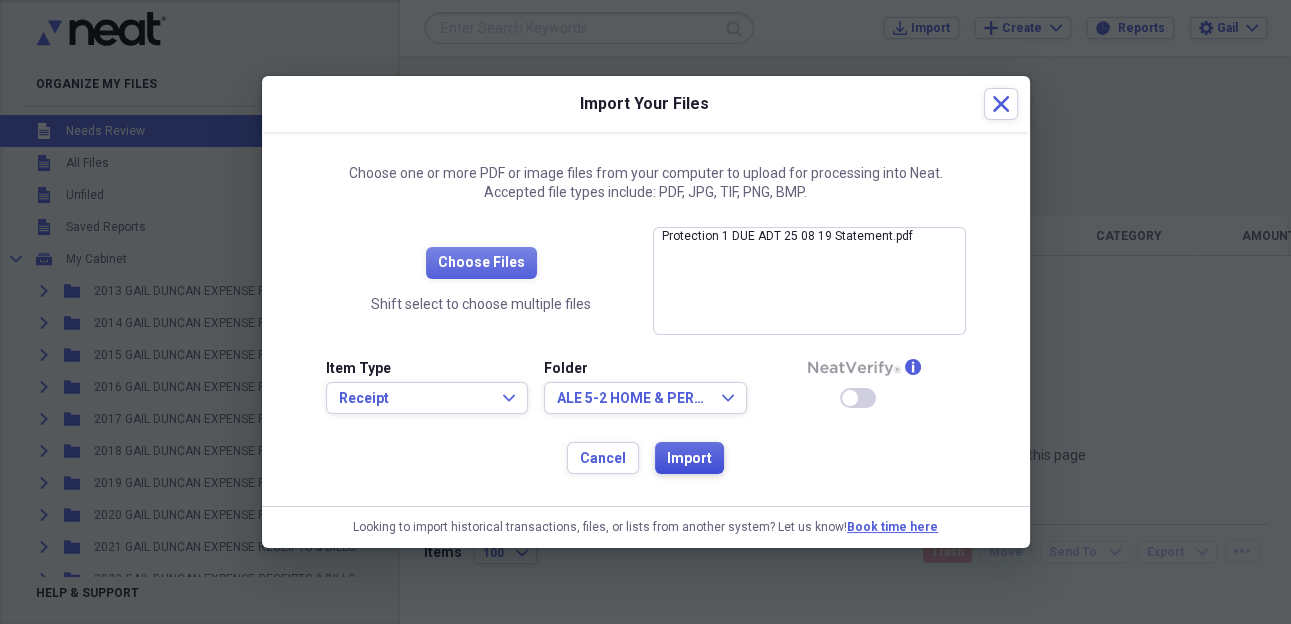 click on "Import" at bounding box center (689, 459) 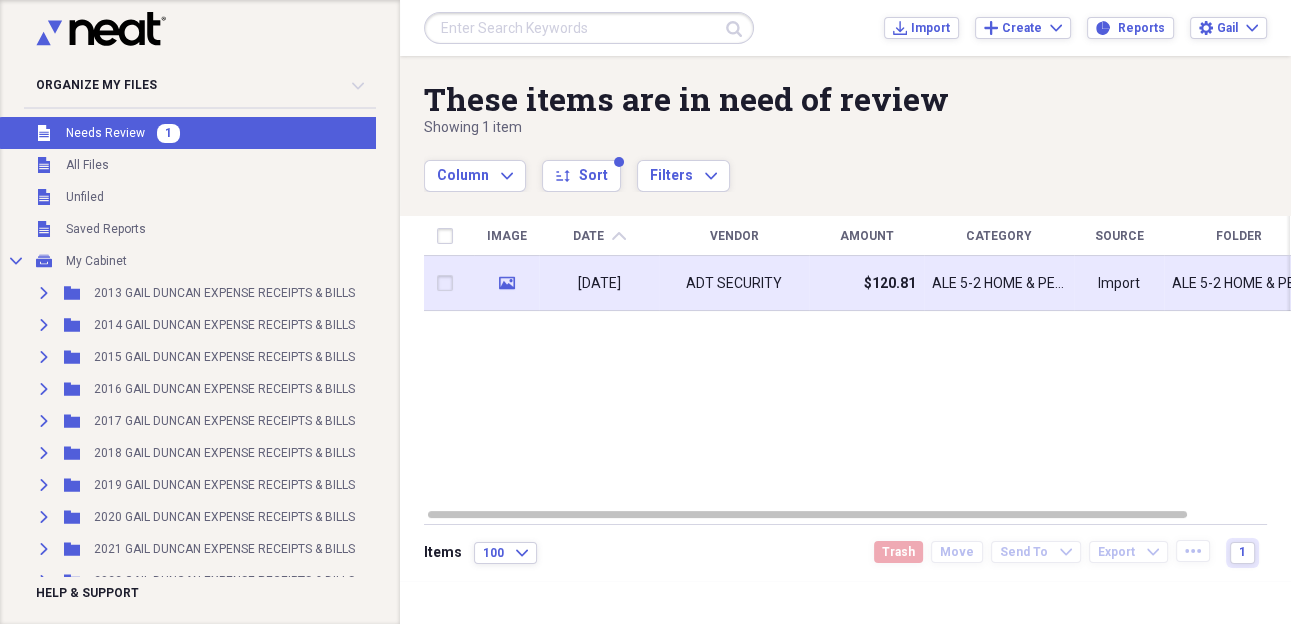click on "[DATE]" at bounding box center [599, 284] 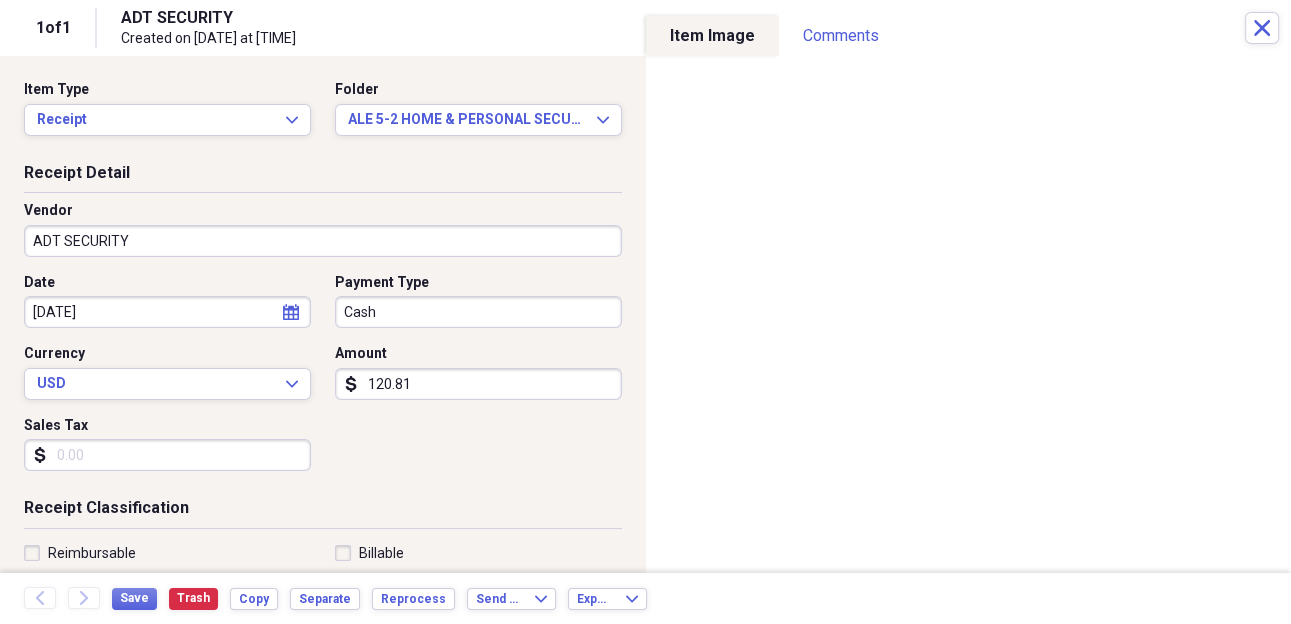 click on "120.81" at bounding box center (478, 384) 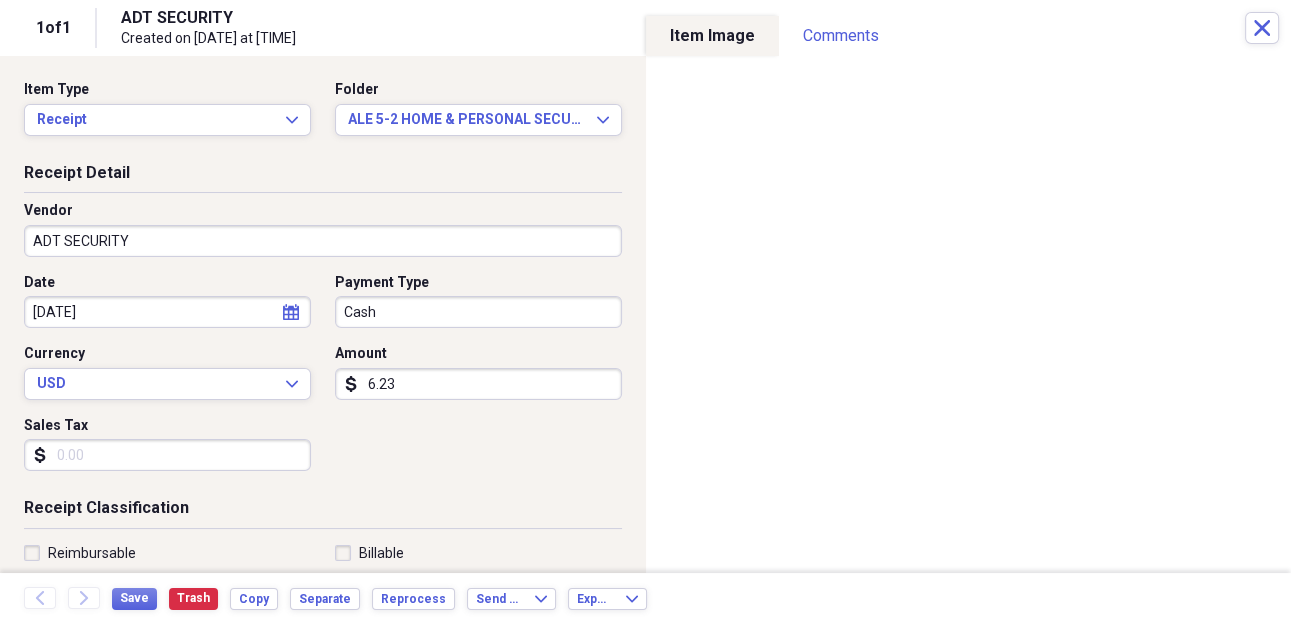 type on "62.38" 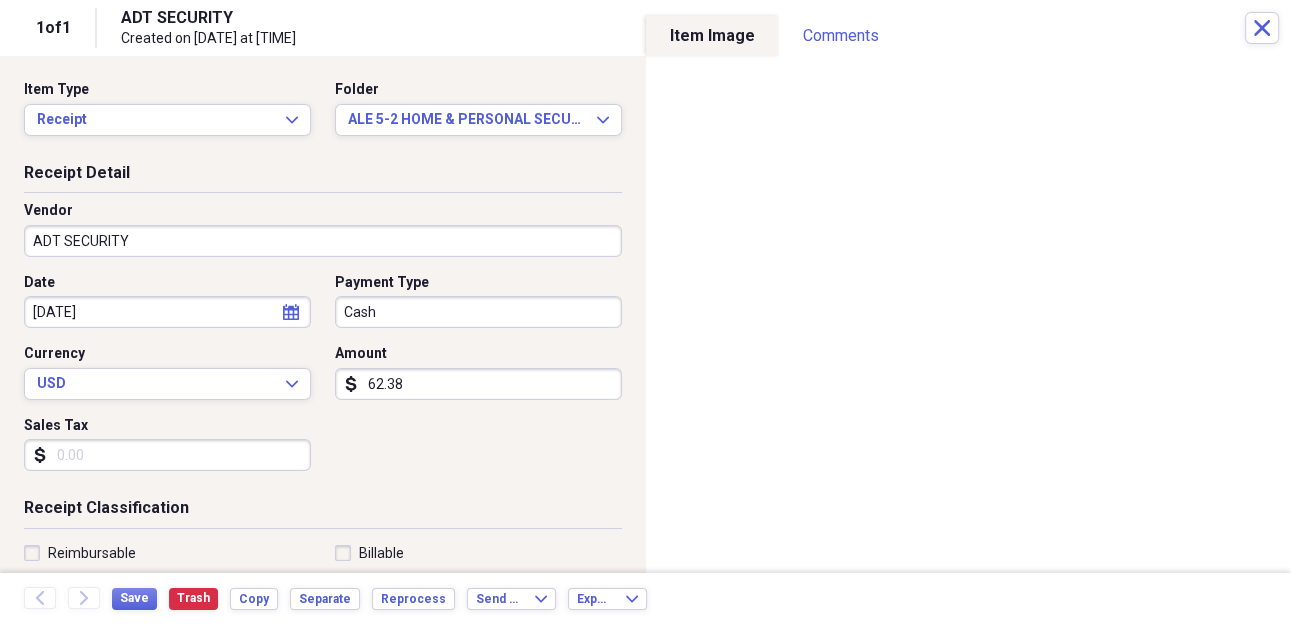 click on "Sales Tax" at bounding box center (167, 455) 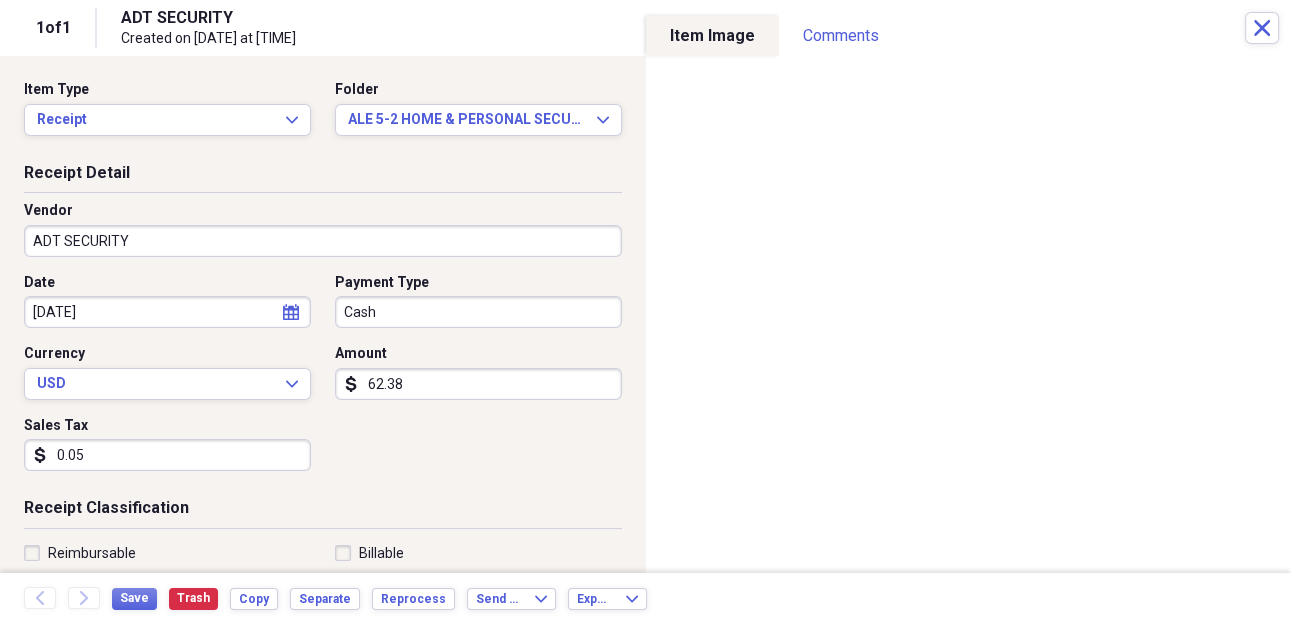 type on "0.57" 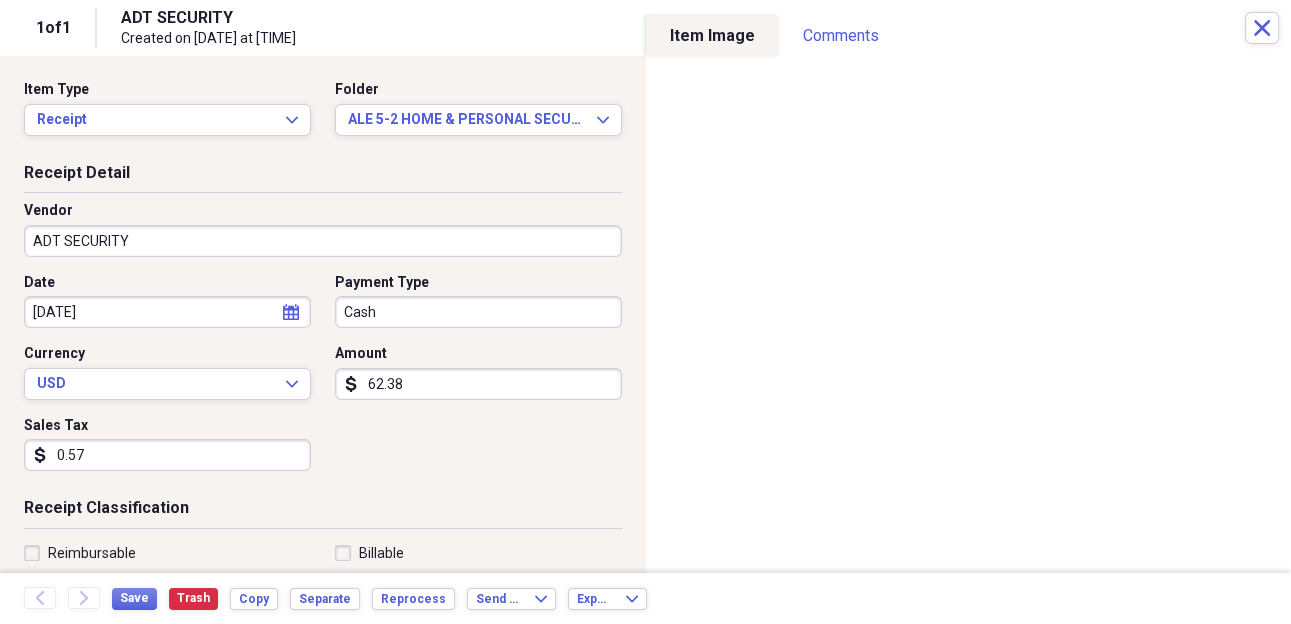 click on "Cash" at bounding box center (478, 312) 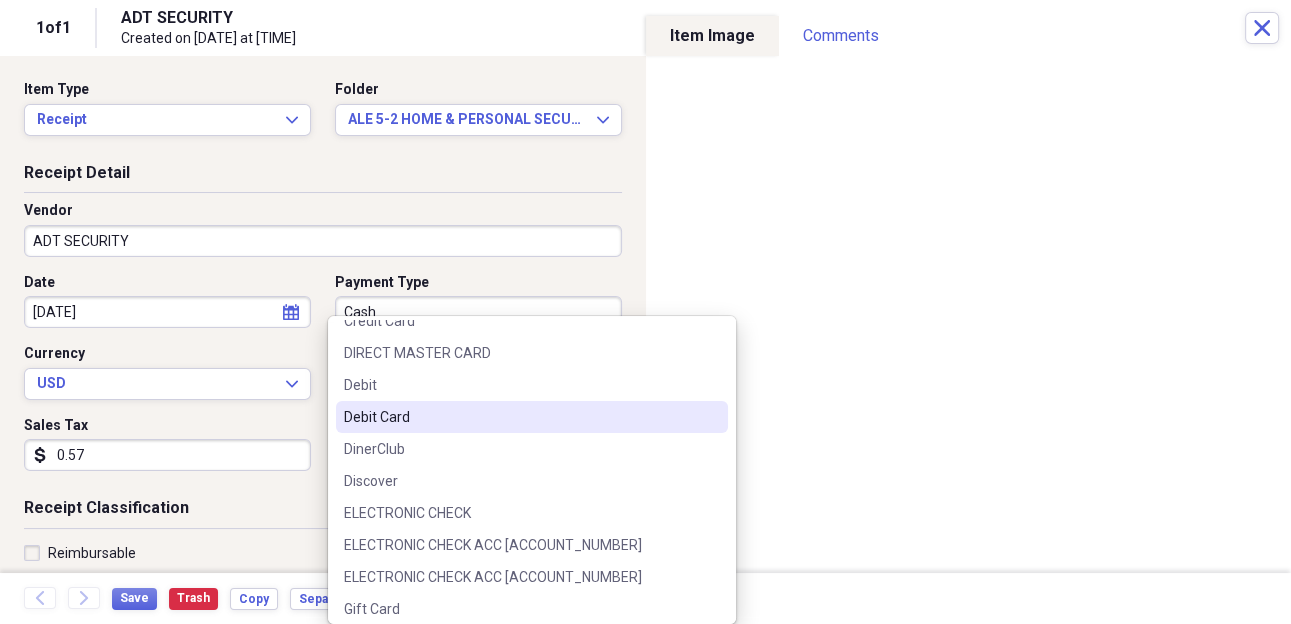 scroll, scrollTop: 460, scrollLeft: 0, axis: vertical 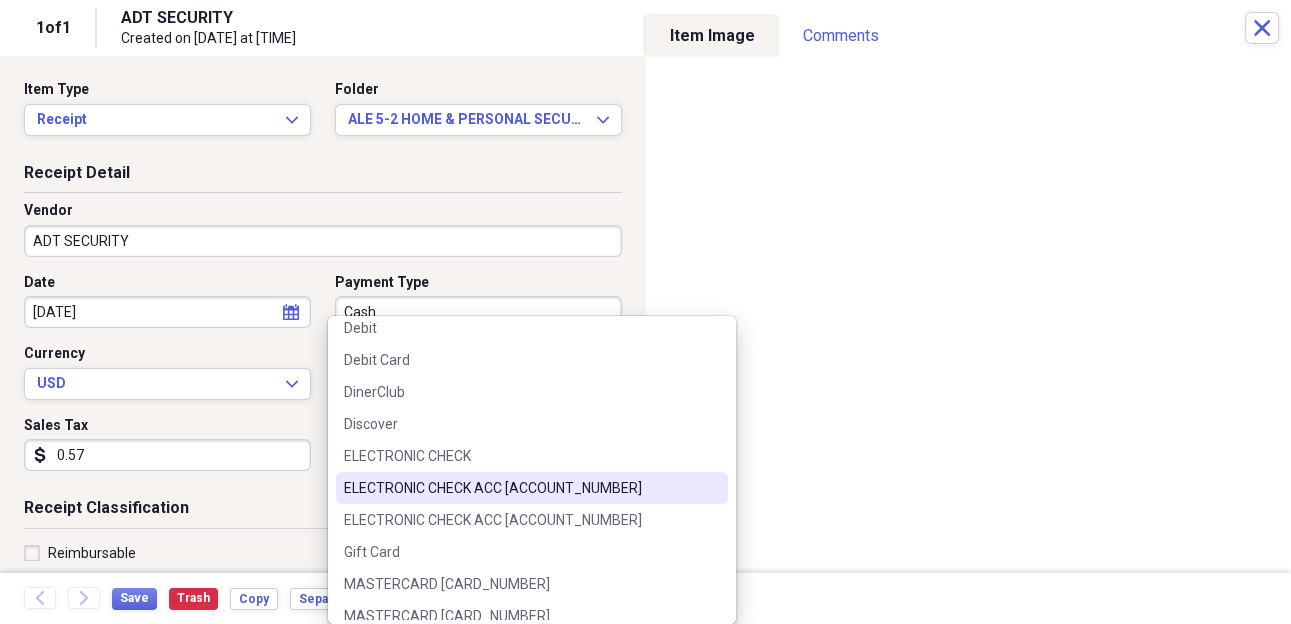 click on "ELECTRONIC CHECK ACC [ACCOUNT_NUMBER]" at bounding box center (520, 488) 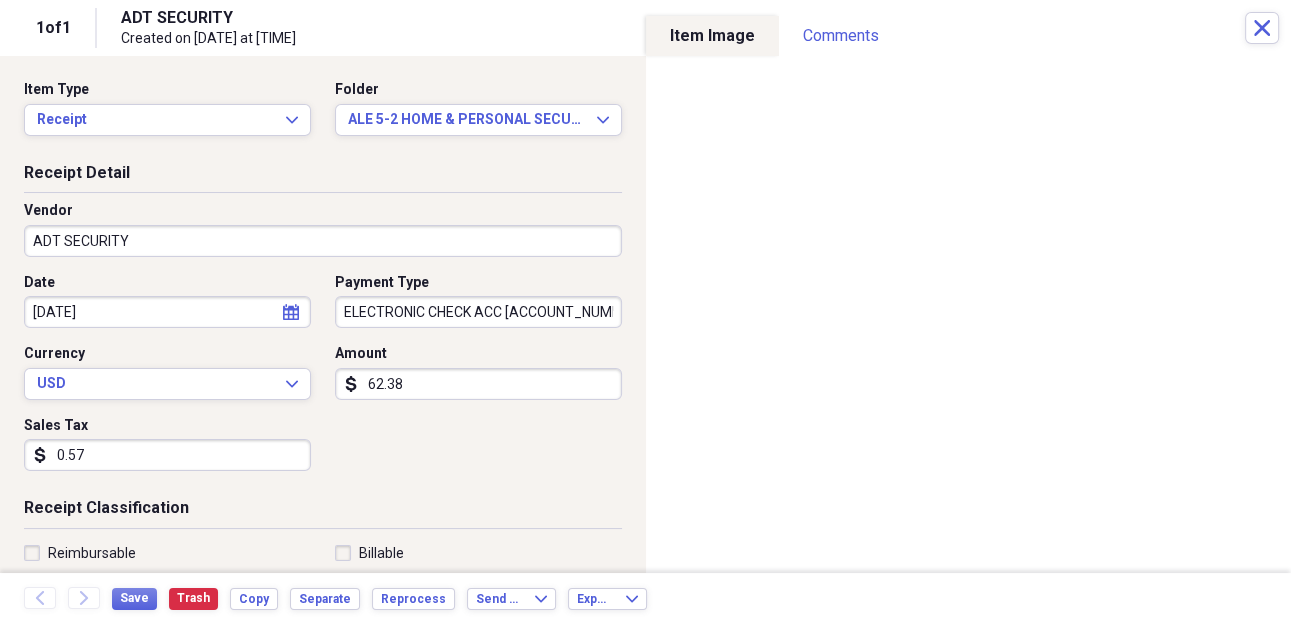 click on "calendar" 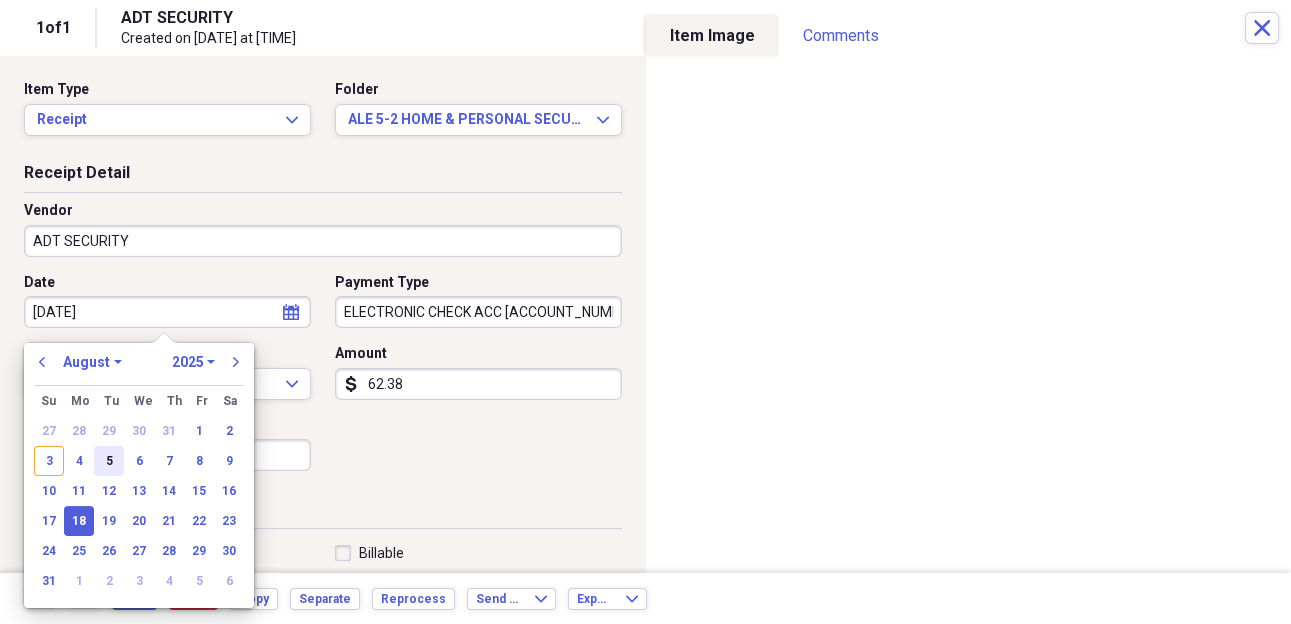 click on "5" at bounding box center [109, 461] 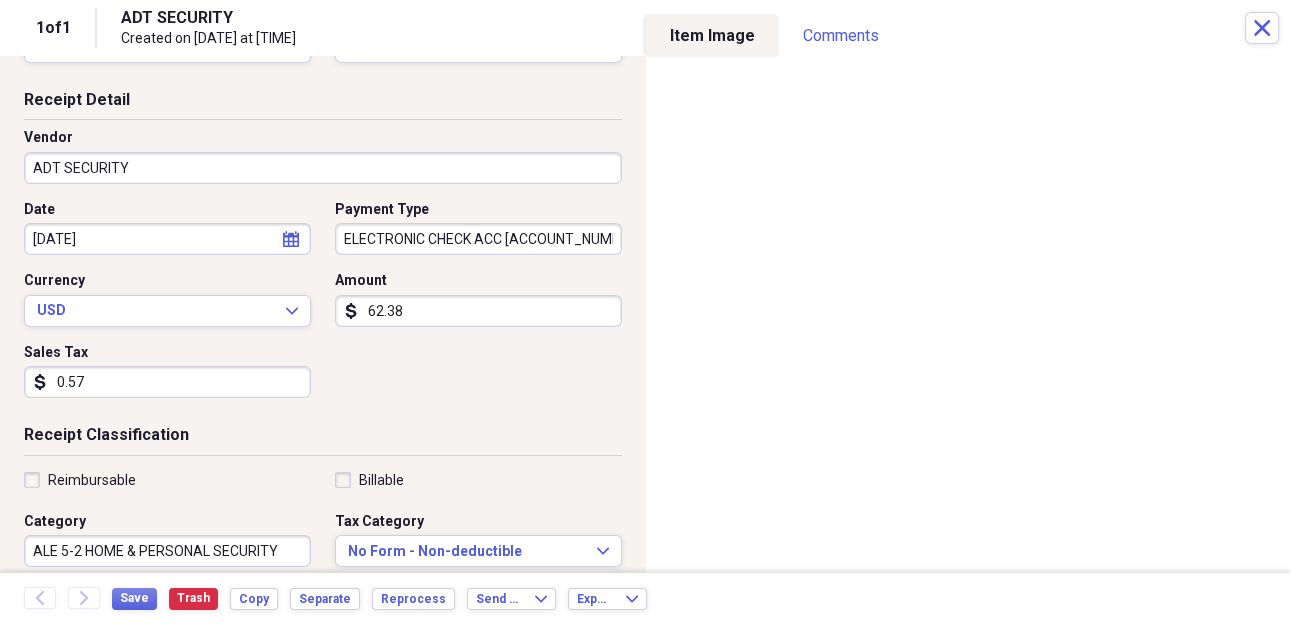 scroll, scrollTop: 115, scrollLeft: 0, axis: vertical 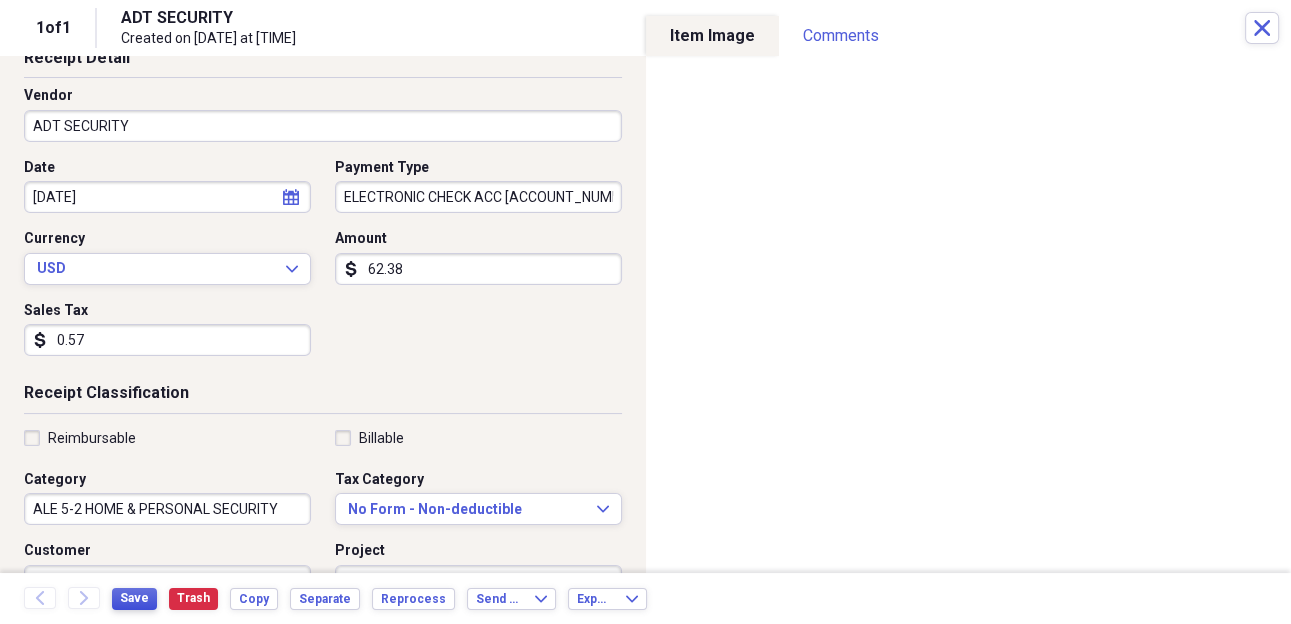 click on "Save" at bounding box center (134, 598) 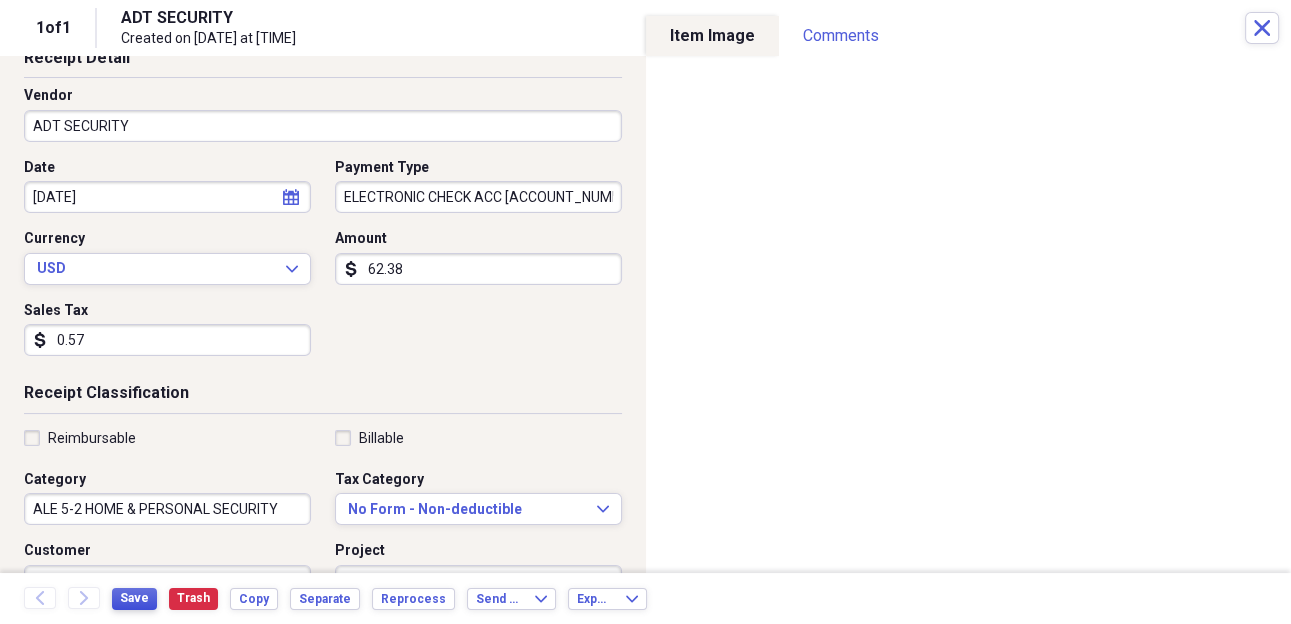 click on "Save" at bounding box center (134, 598) 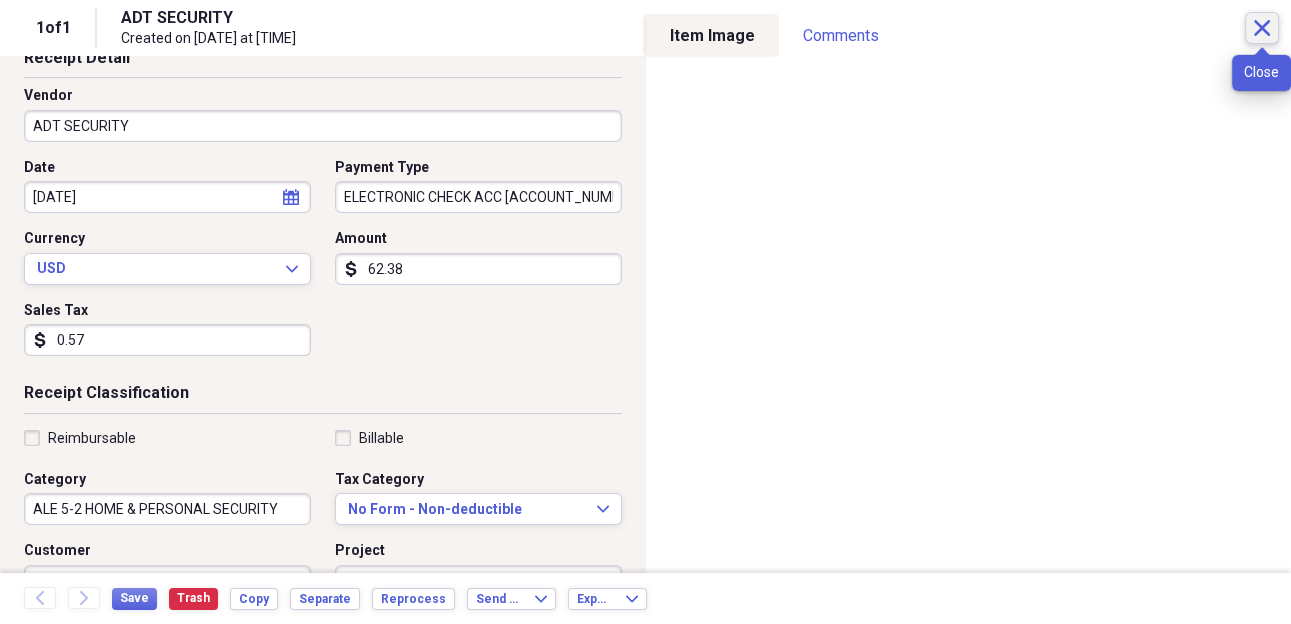 click 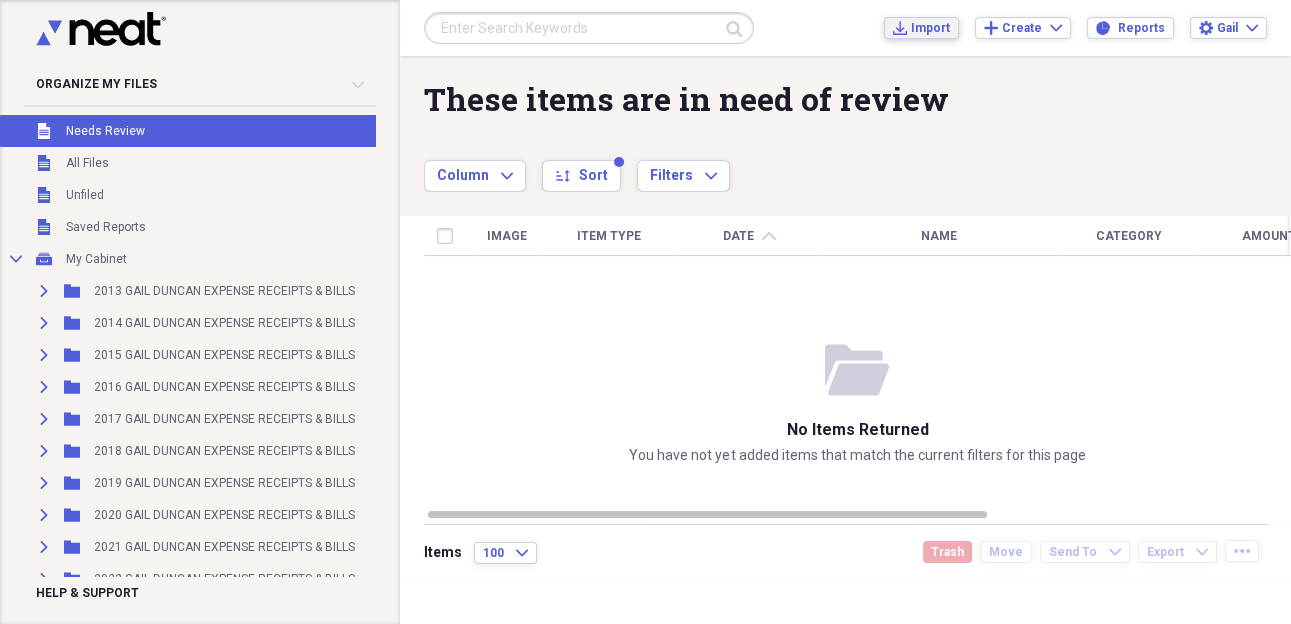 click on "Import" at bounding box center (930, 28) 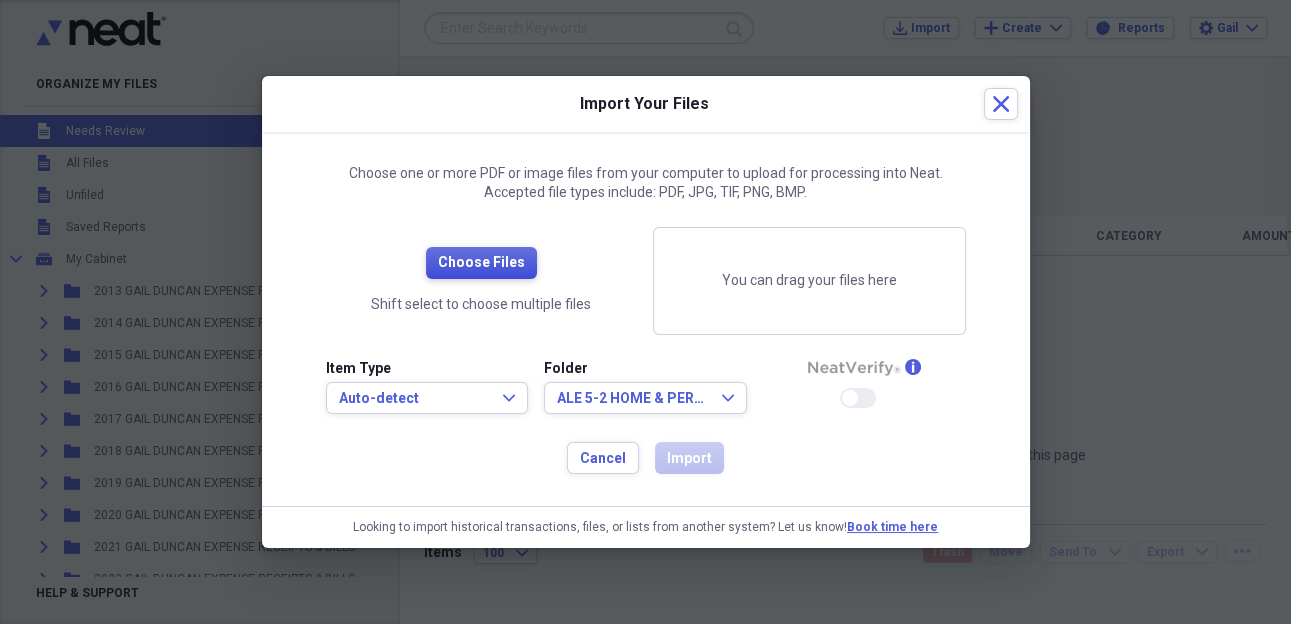 click on "Choose Files" at bounding box center [481, 263] 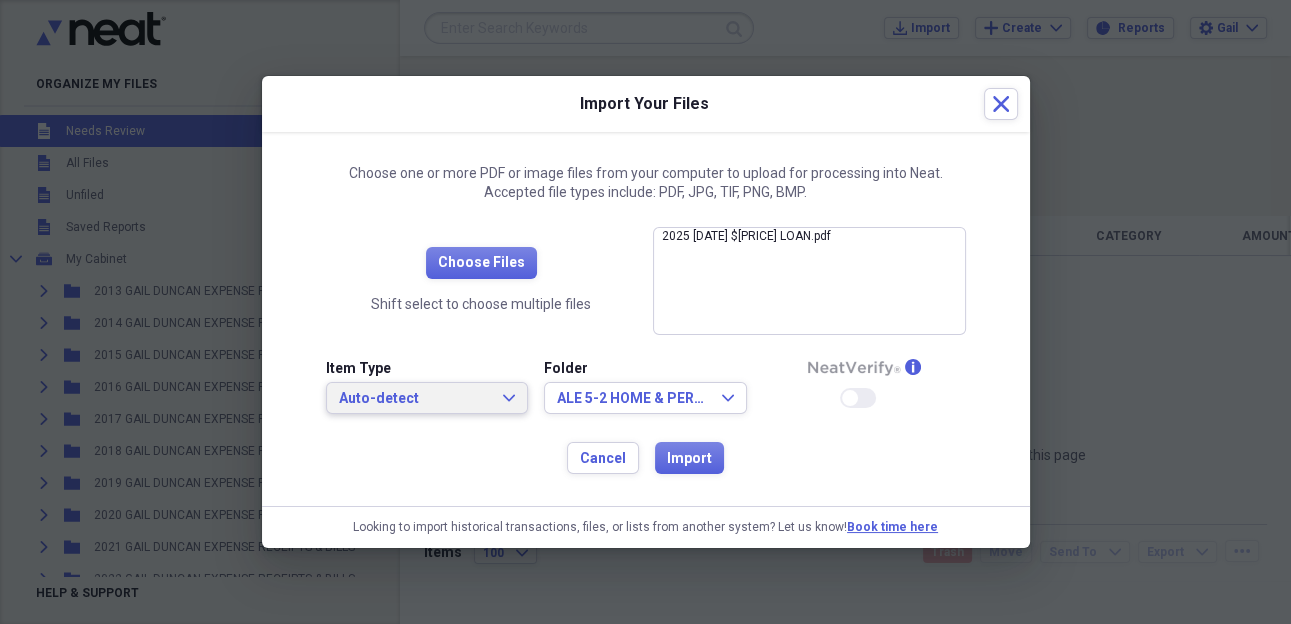 click on "Expand" 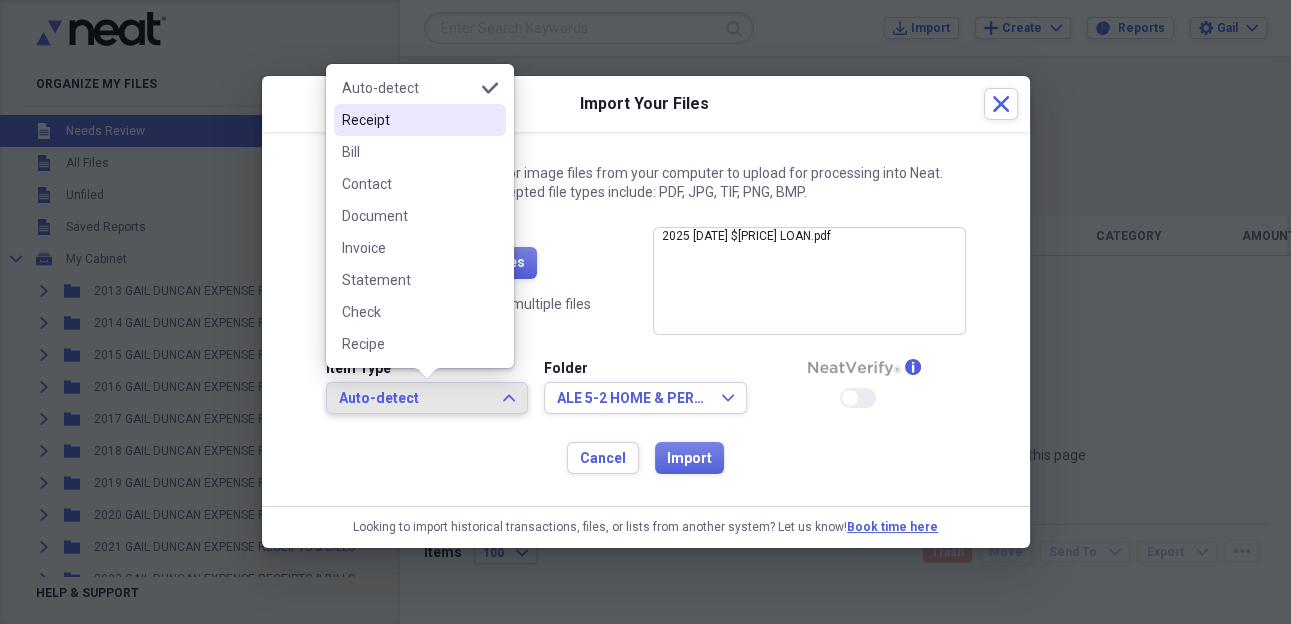 drag, startPoint x: 344, startPoint y: 122, endPoint x: 801, endPoint y: 298, distance: 489.7193 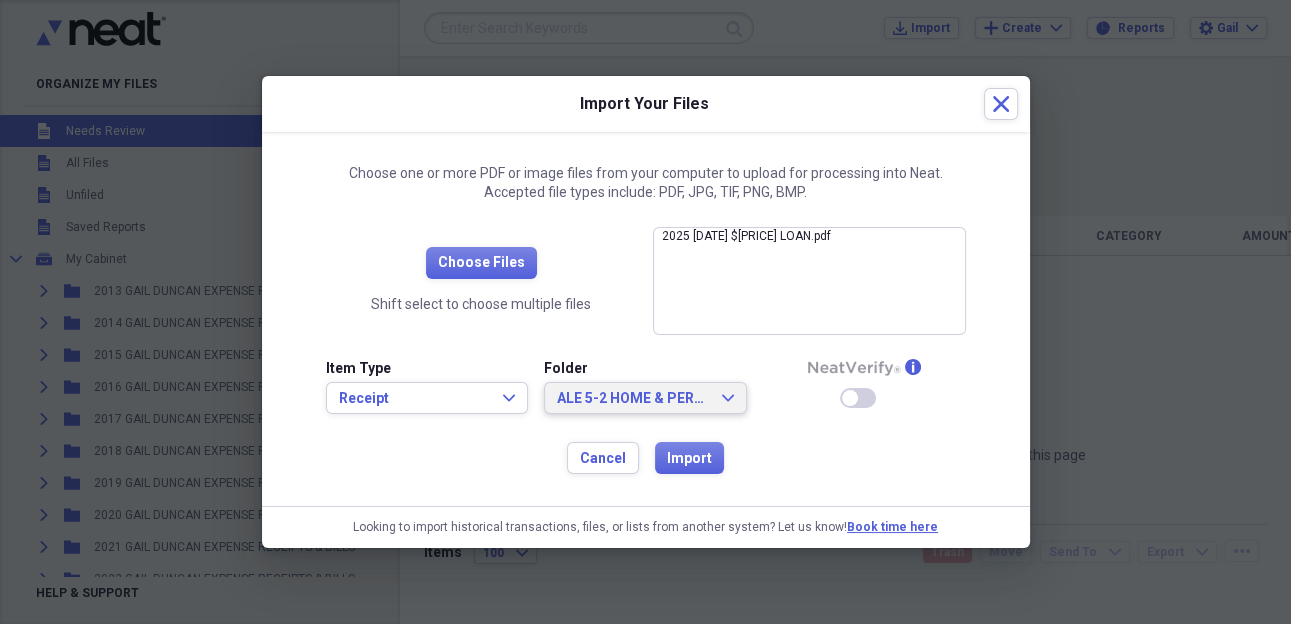 click on "Expand" 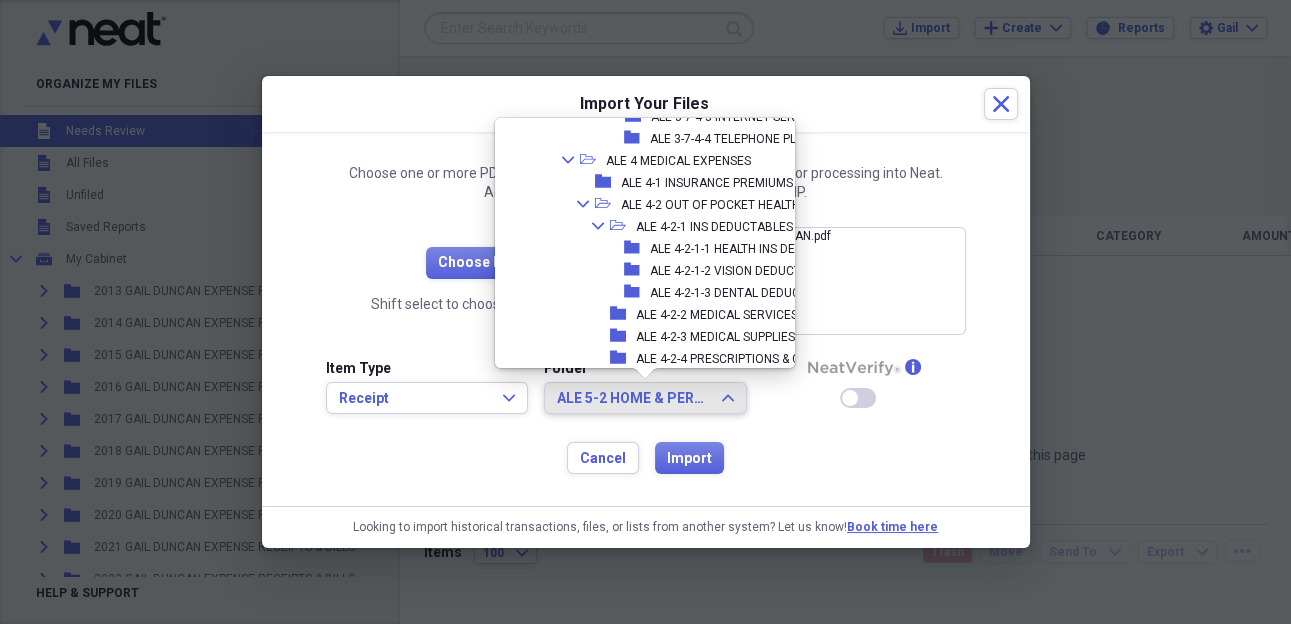scroll, scrollTop: 1482, scrollLeft: 0, axis: vertical 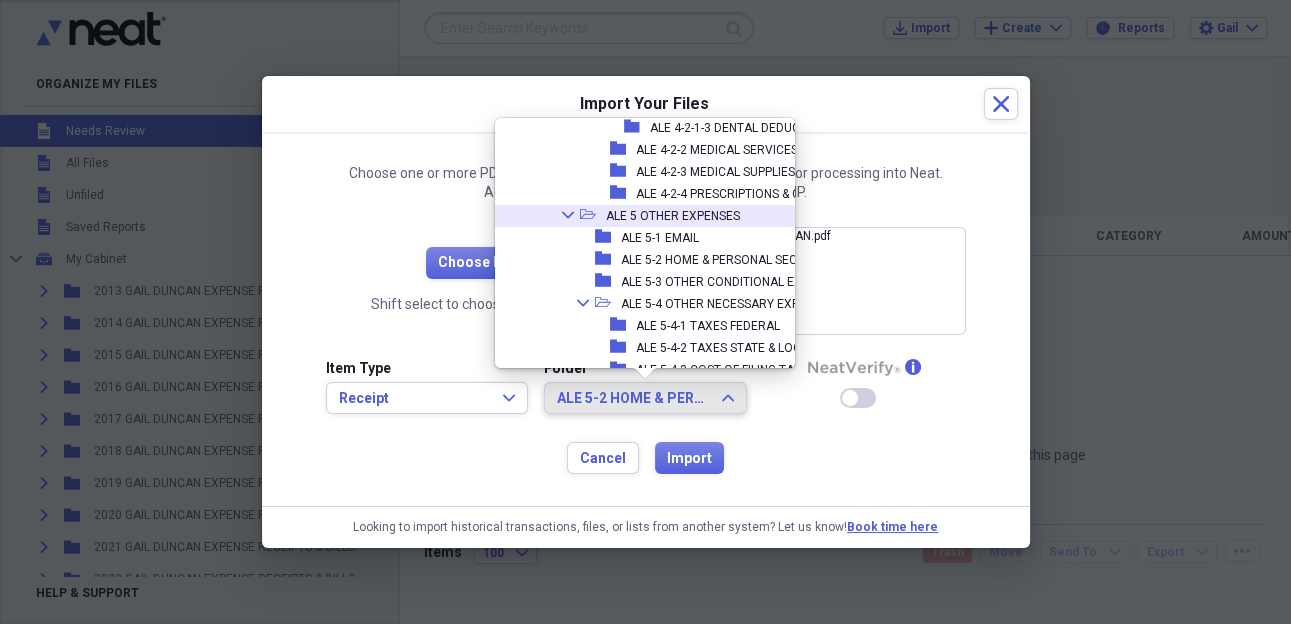 click on "ALE 5 OTHER EXPENSES" at bounding box center (673, 216) 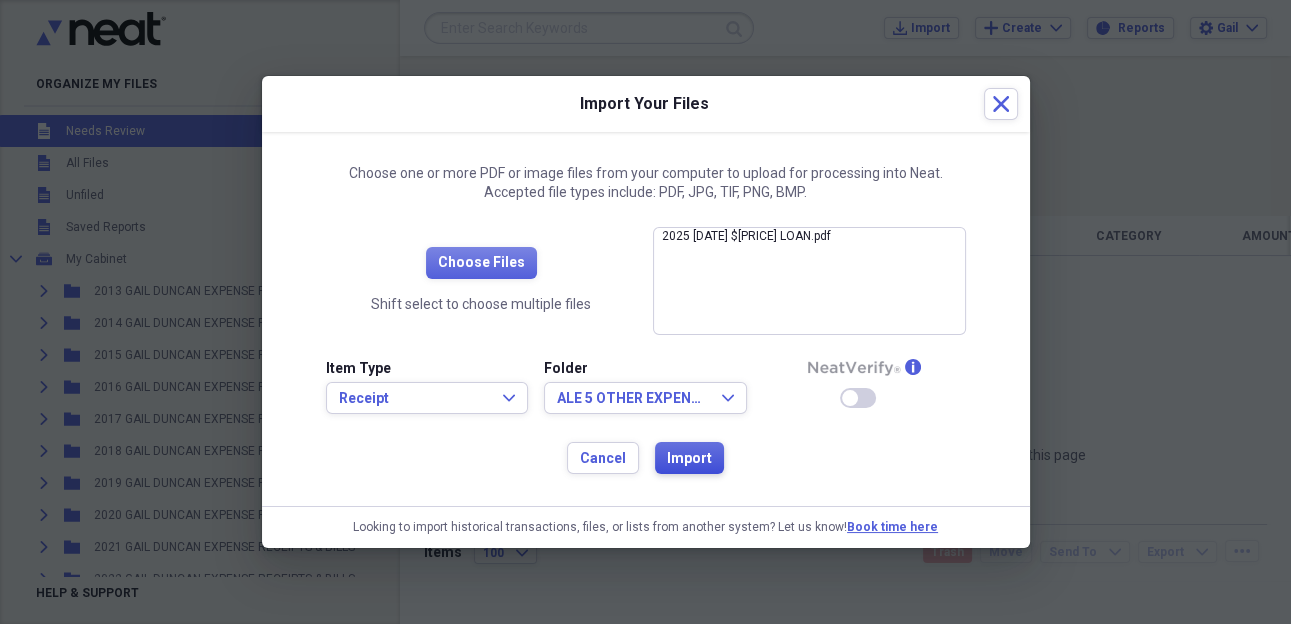 click on "Import" at bounding box center [689, 459] 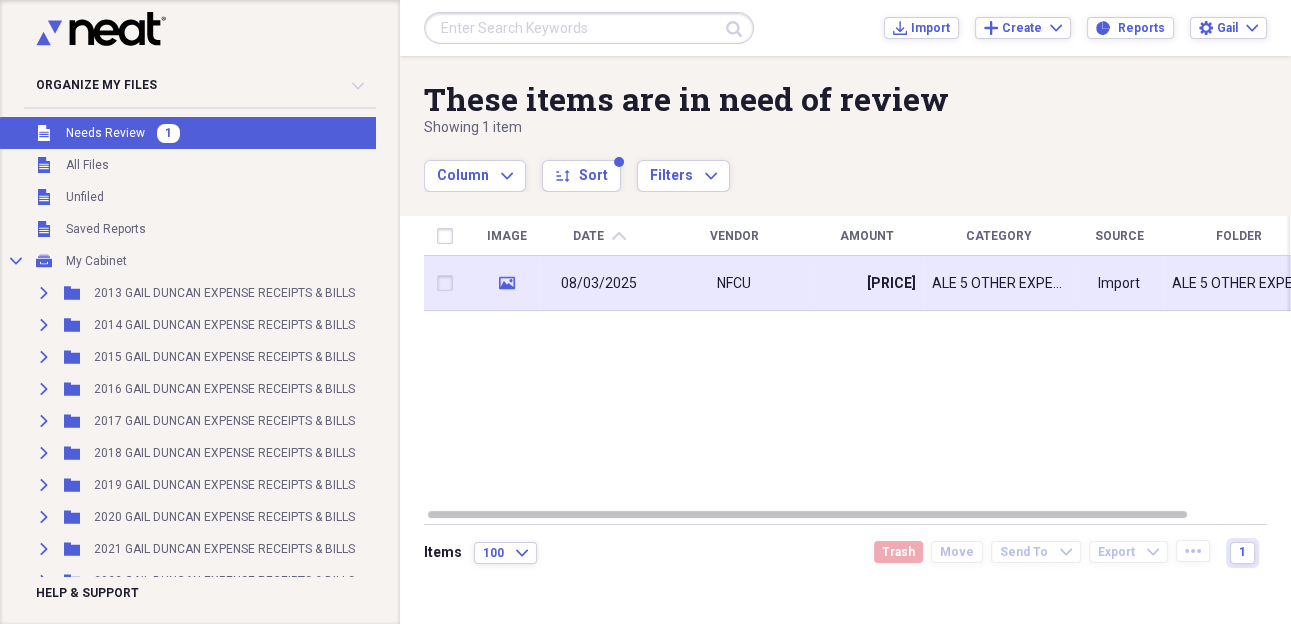 click on "08/03/2025" at bounding box center [599, 284] 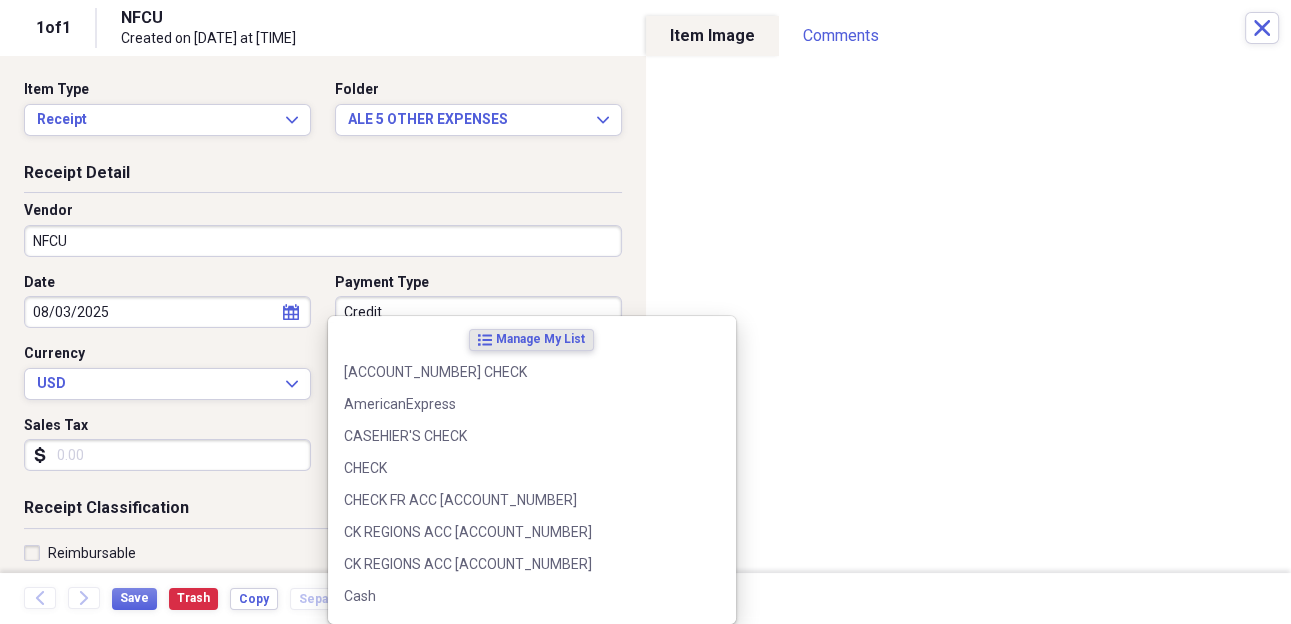 click on "Credit" at bounding box center (478, 312) 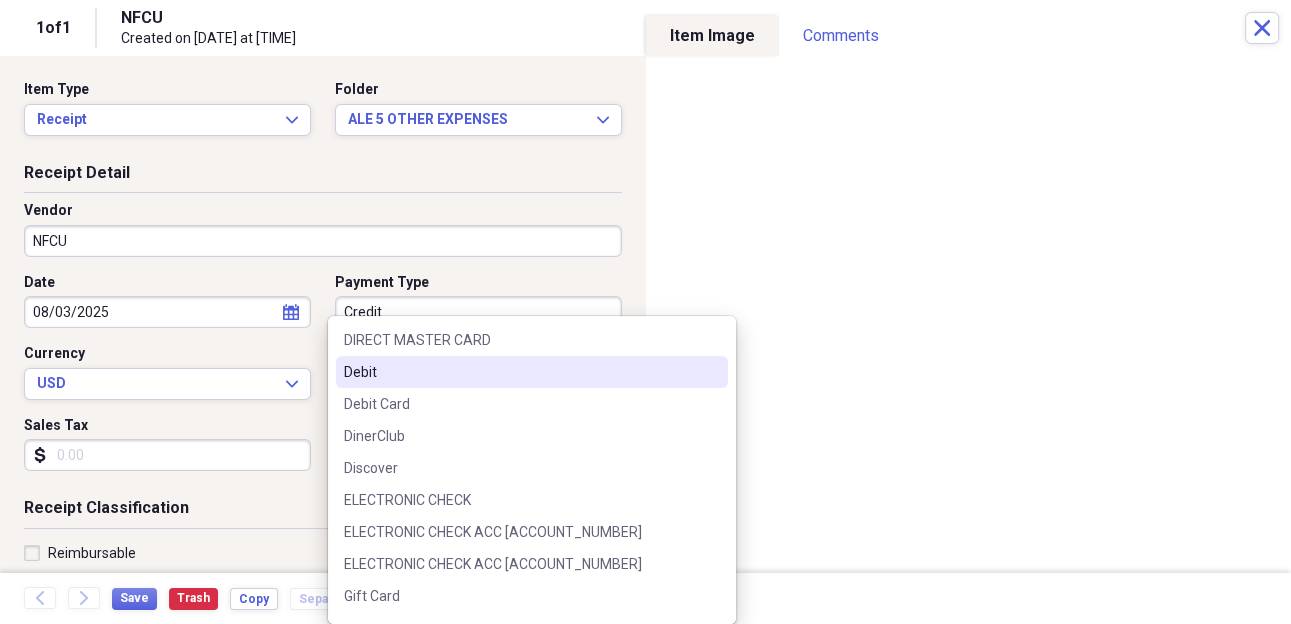 scroll, scrollTop: 460, scrollLeft: 0, axis: vertical 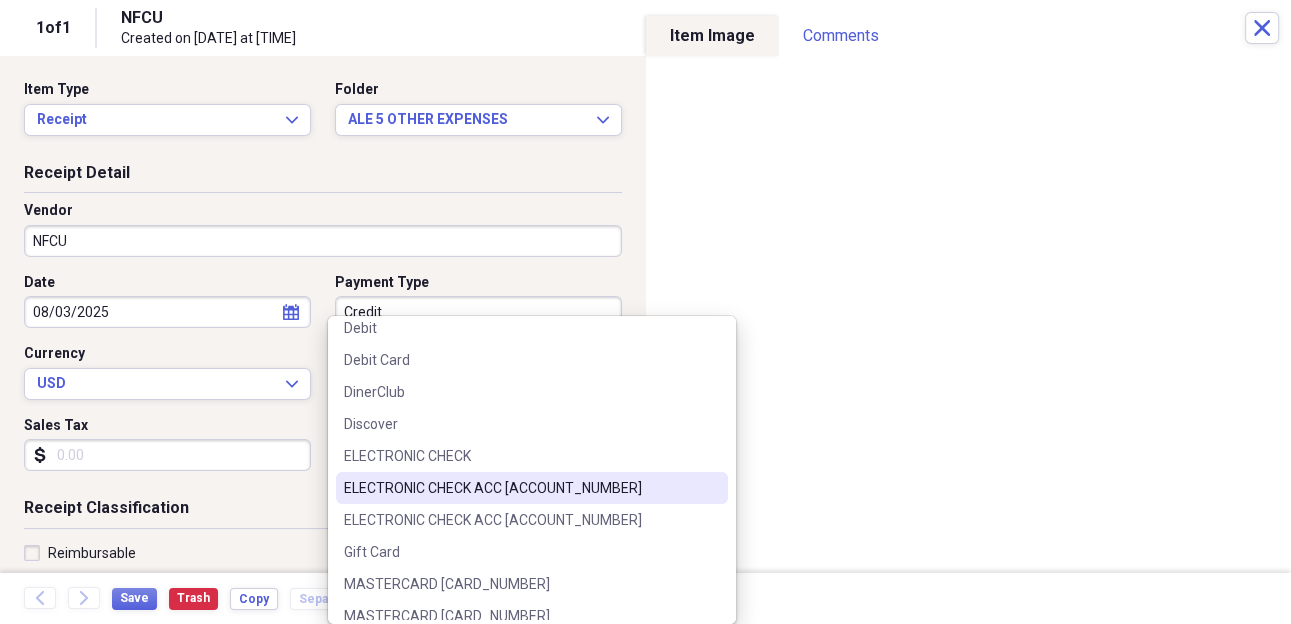 click on "ELECTRONIC CHECK ACC [ACCOUNT_NUMBER]" at bounding box center [520, 488] 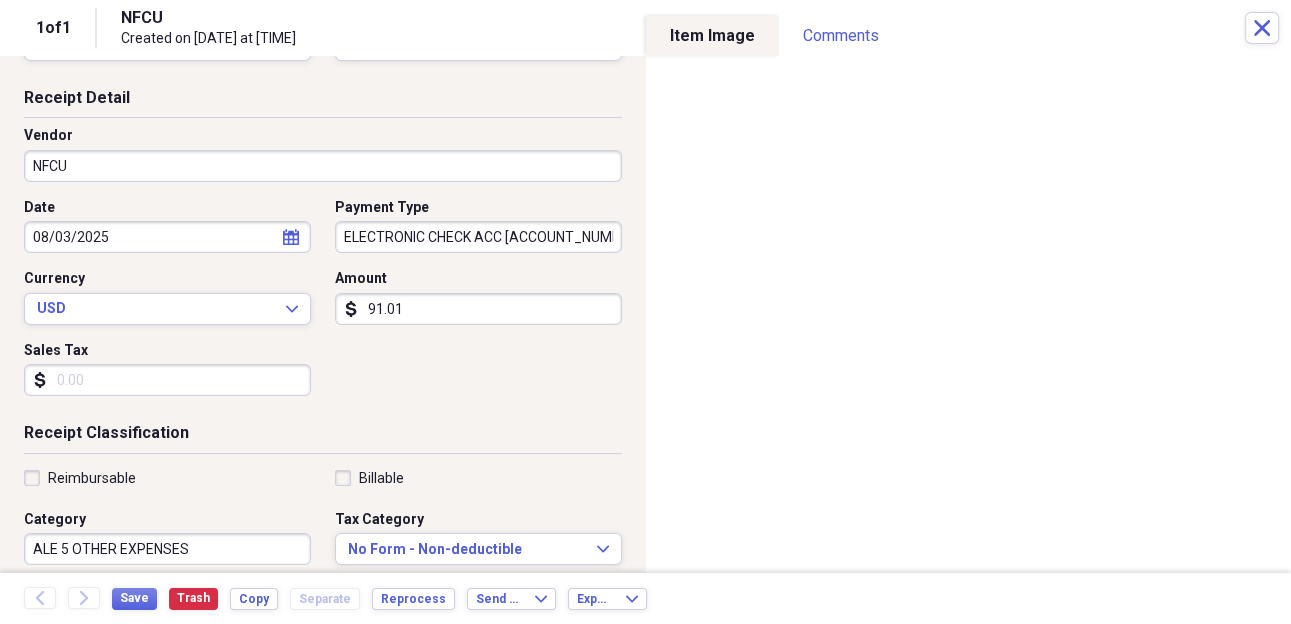 scroll, scrollTop: 115, scrollLeft: 0, axis: vertical 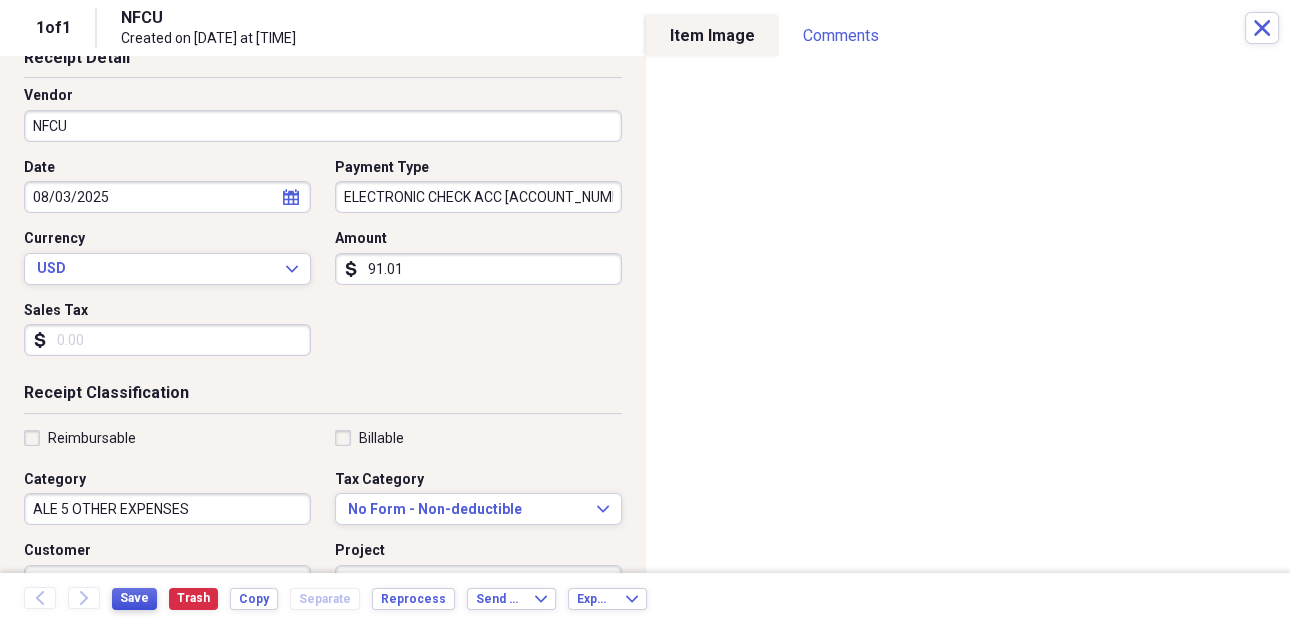 click on "Save" at bounding box center (134, 598) 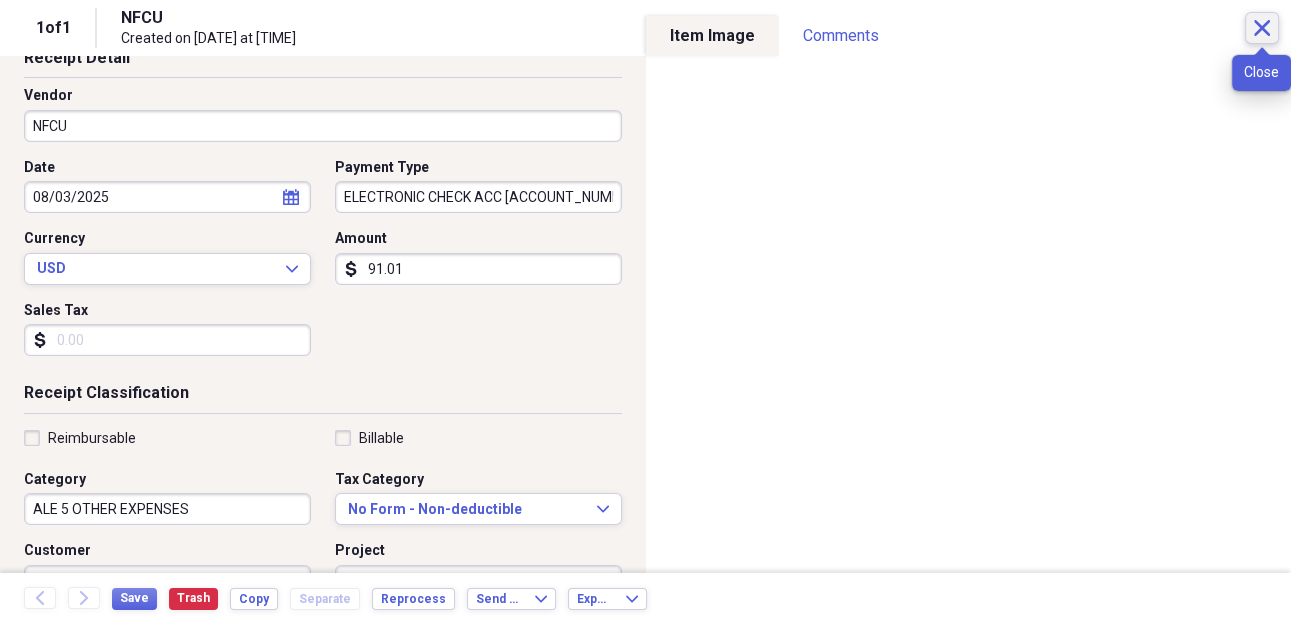 click on "Close" 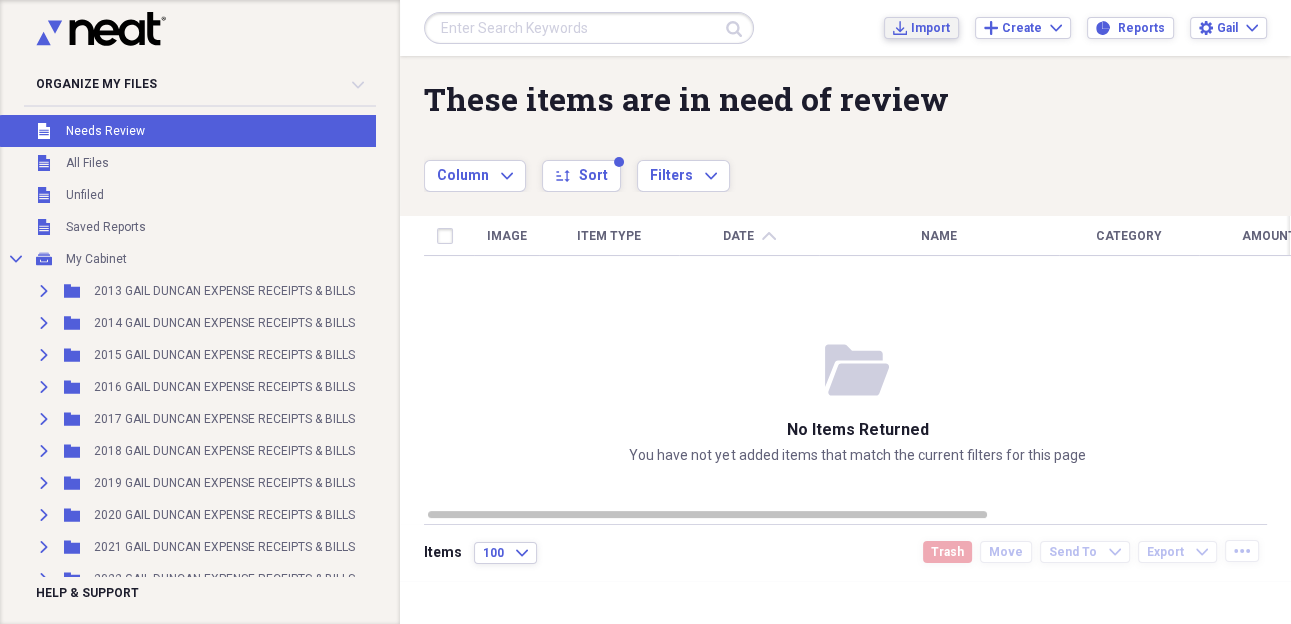 click on "Import" at bounding box center [930, 28] 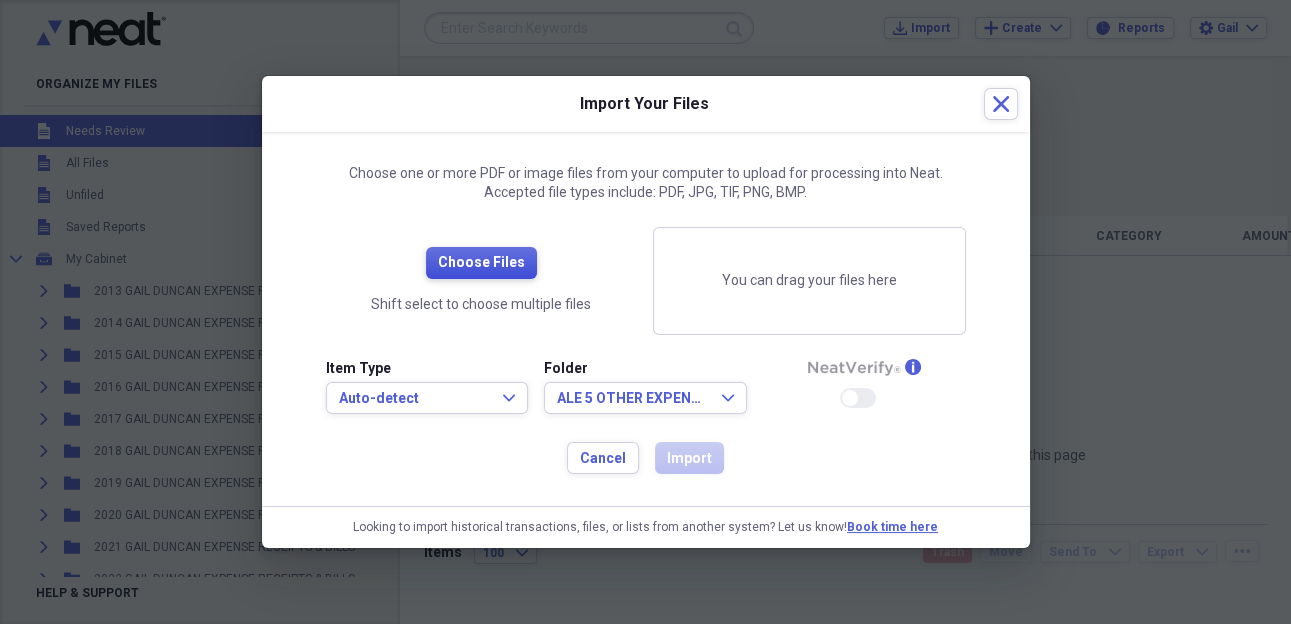 click on "Choose Files" at bounding box center [481, 263] 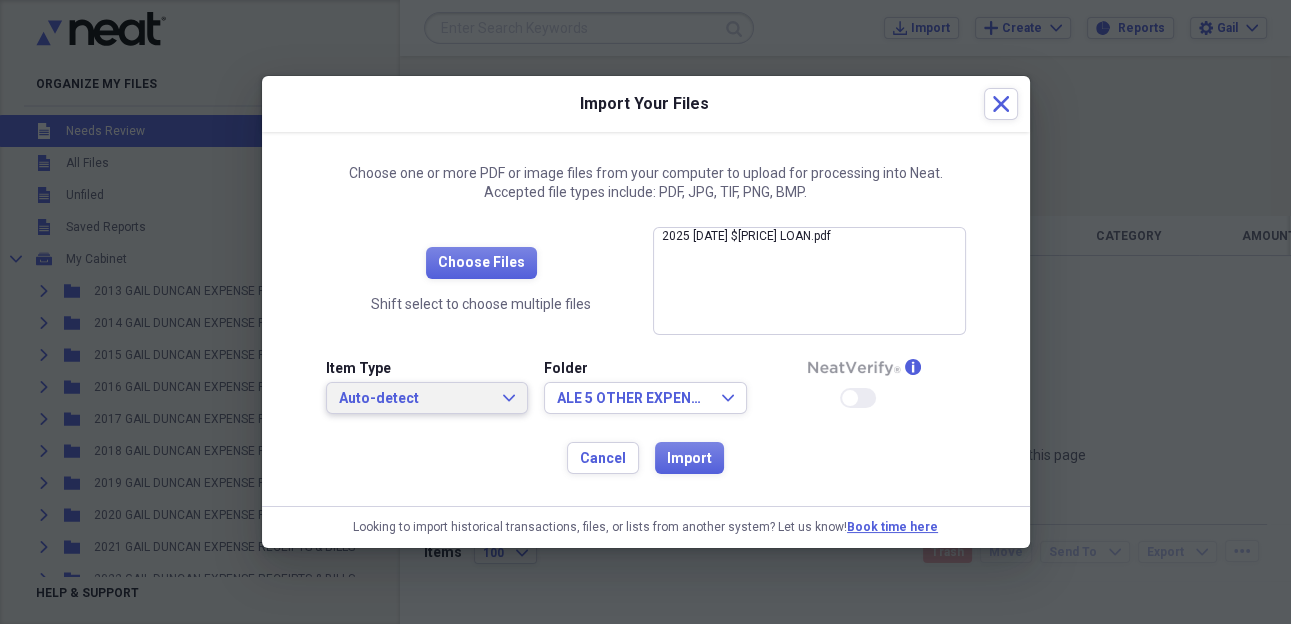 click on "Auto-detect Expand" at bounding box center (427, 398) 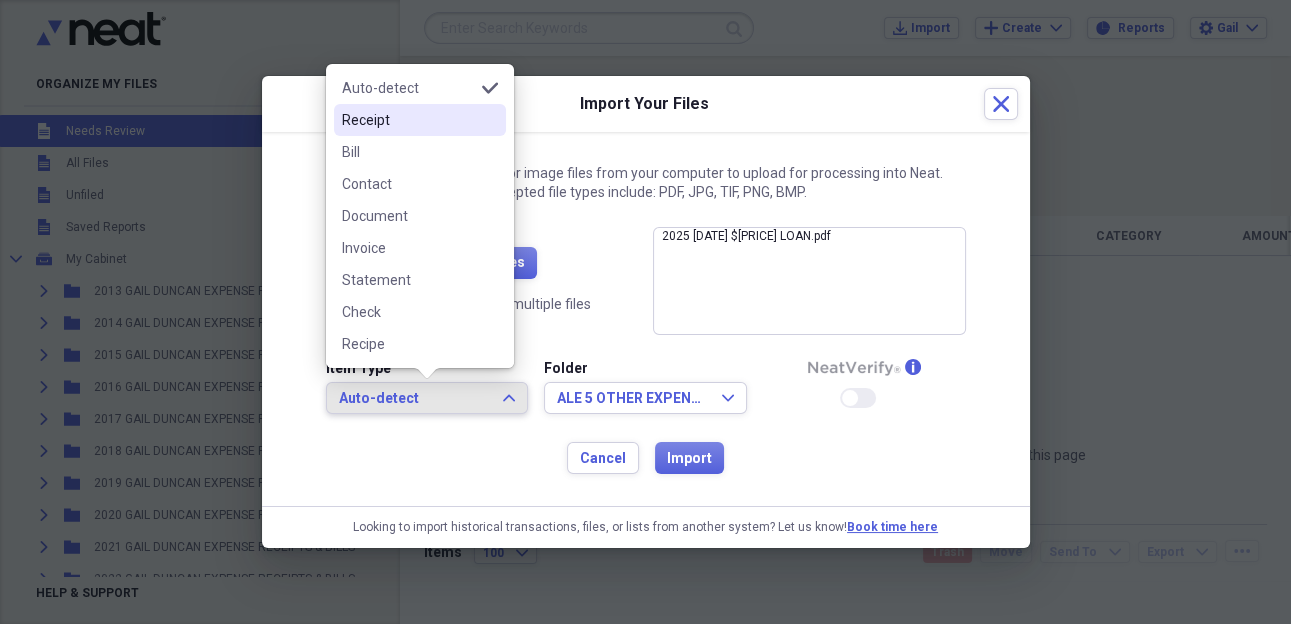 click on "Receipt" at bounding box center (408, 120) 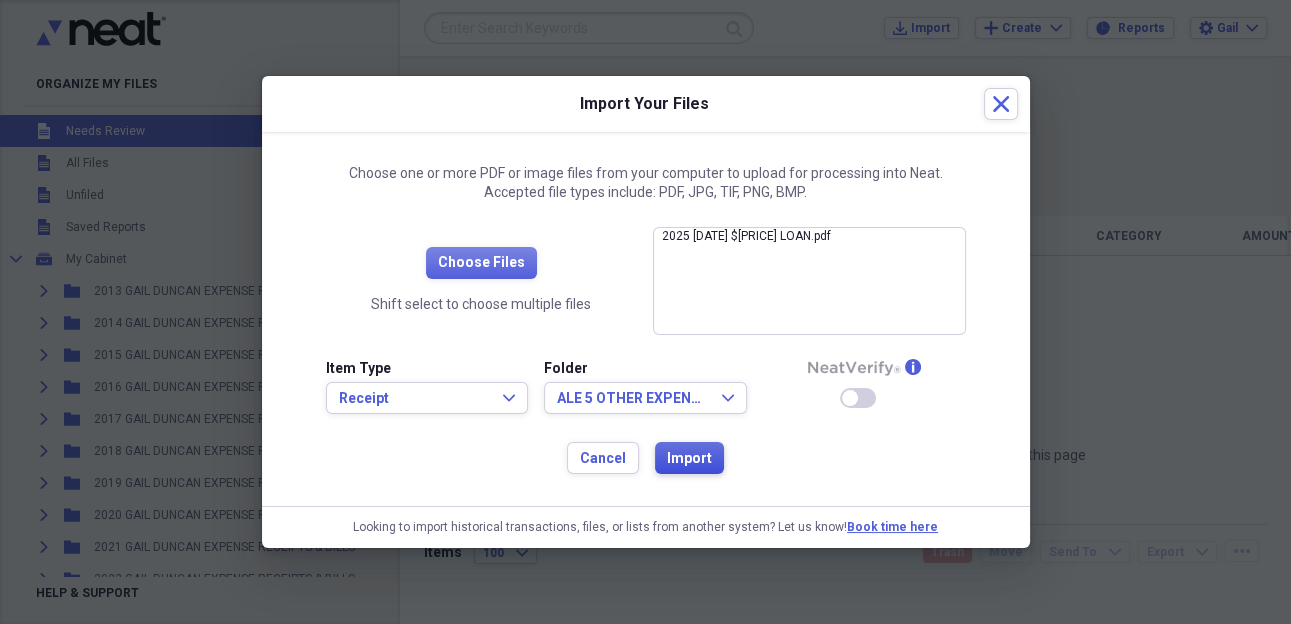 click on "Import" at bounding box center [689, 459] 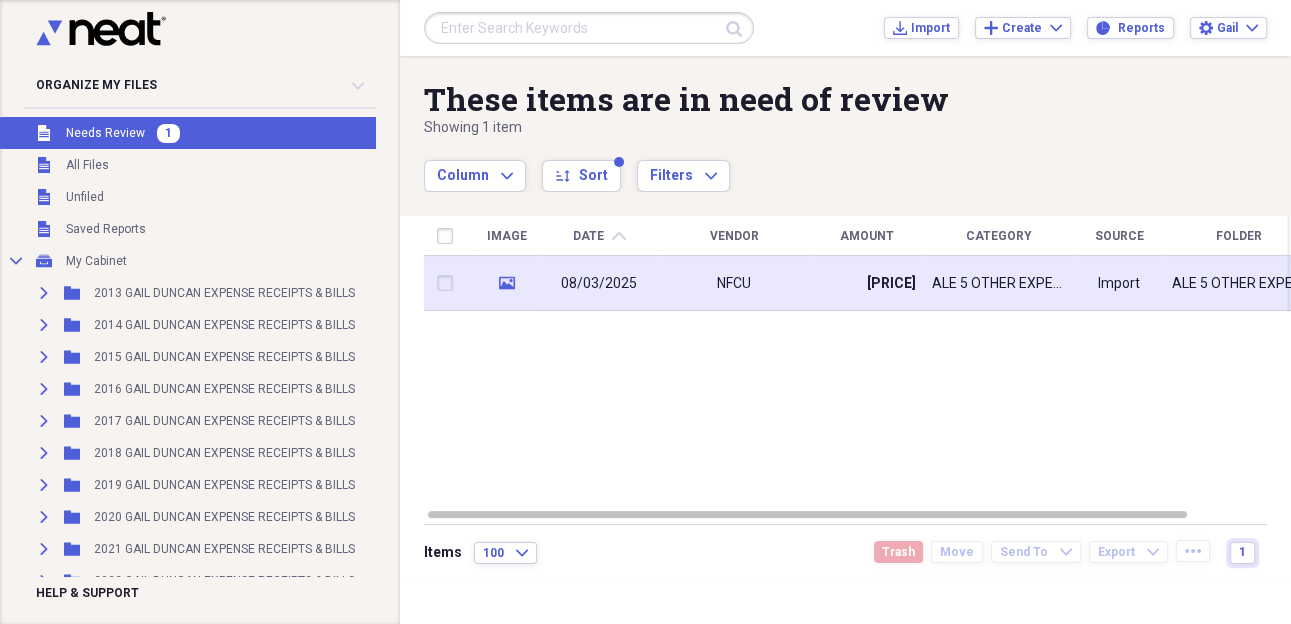 click on "08/03/2025" at bounding box center (599, 284) 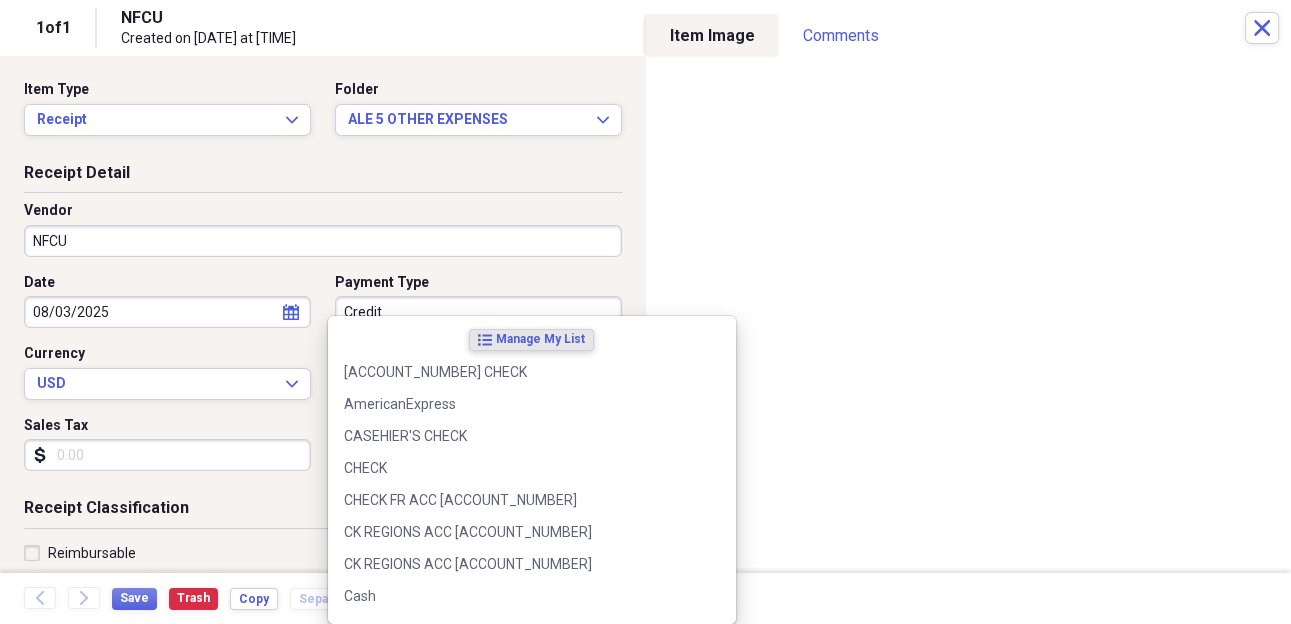 click on "Credit" at bounding box center (478, 312) 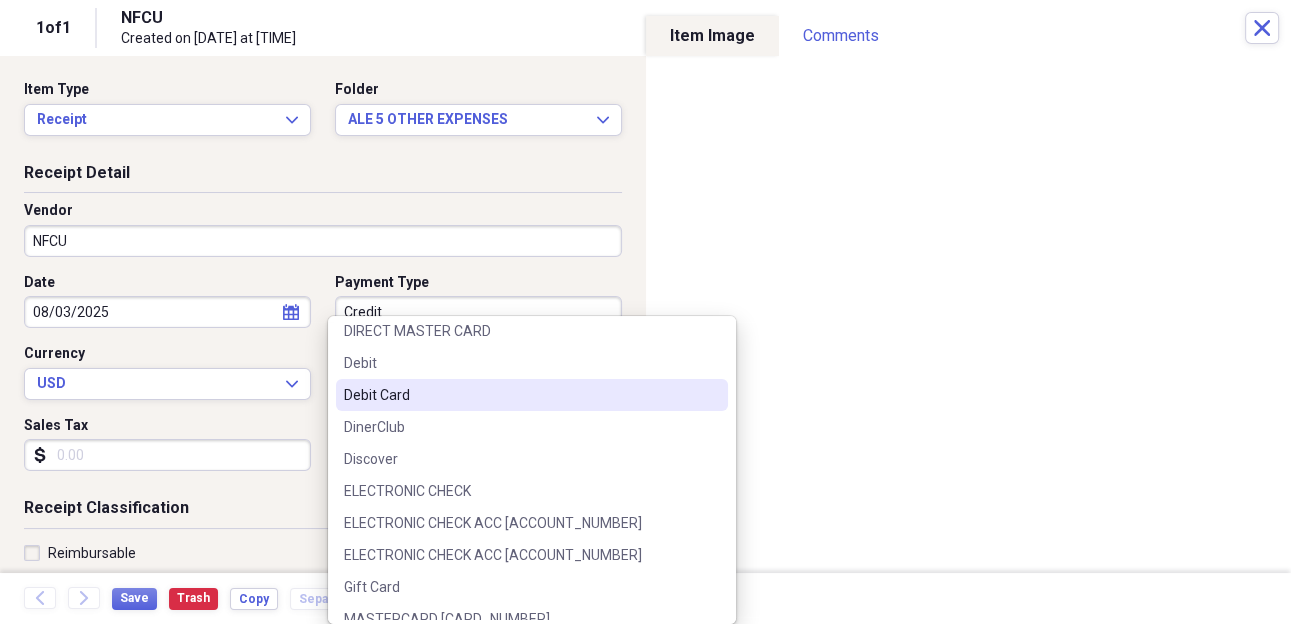 scroll, scrollTop: 460, scrollLeft: 0, axis: vertical 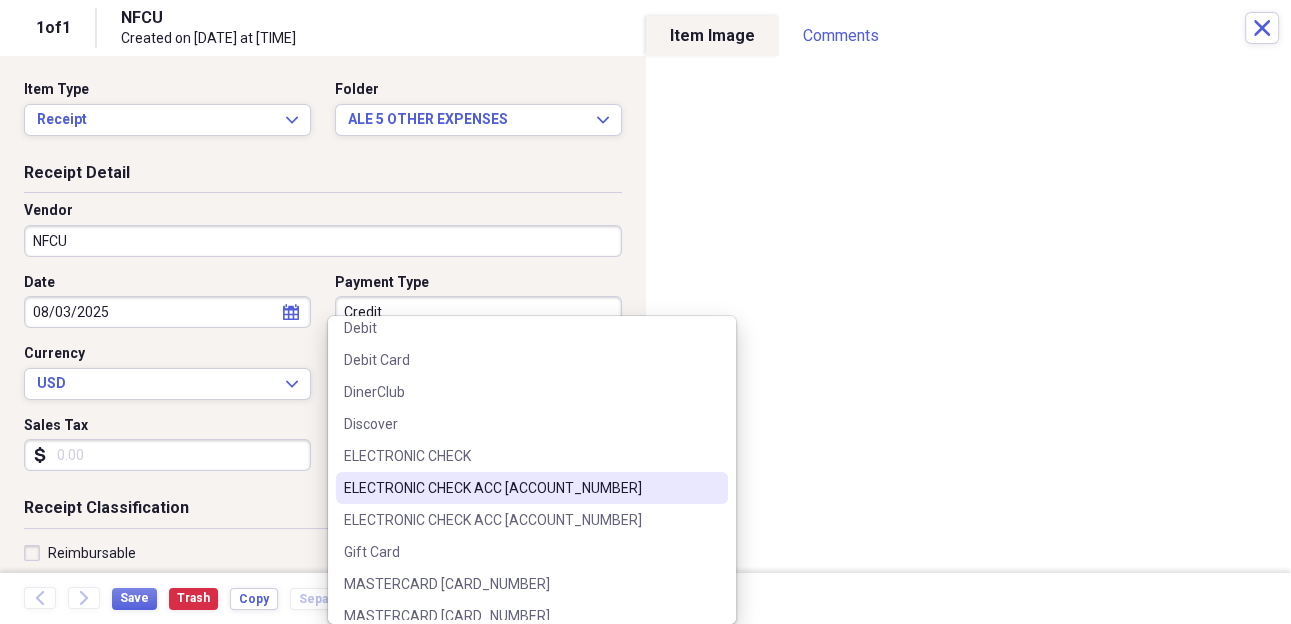 click on "ELECTRONIC CHECK ACC [ACCOUNT_NUMBER]" at bounding box center (520, 488) 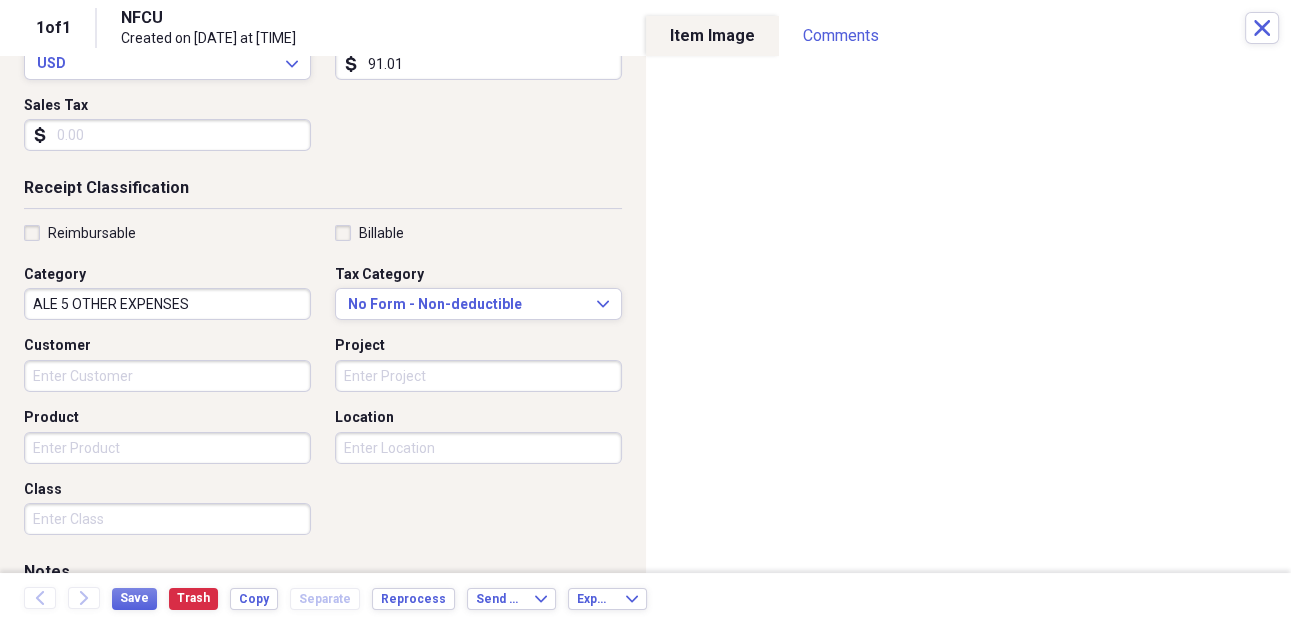 scroll, scrollTop: 460, scrollLeft: 0, axis: vertical 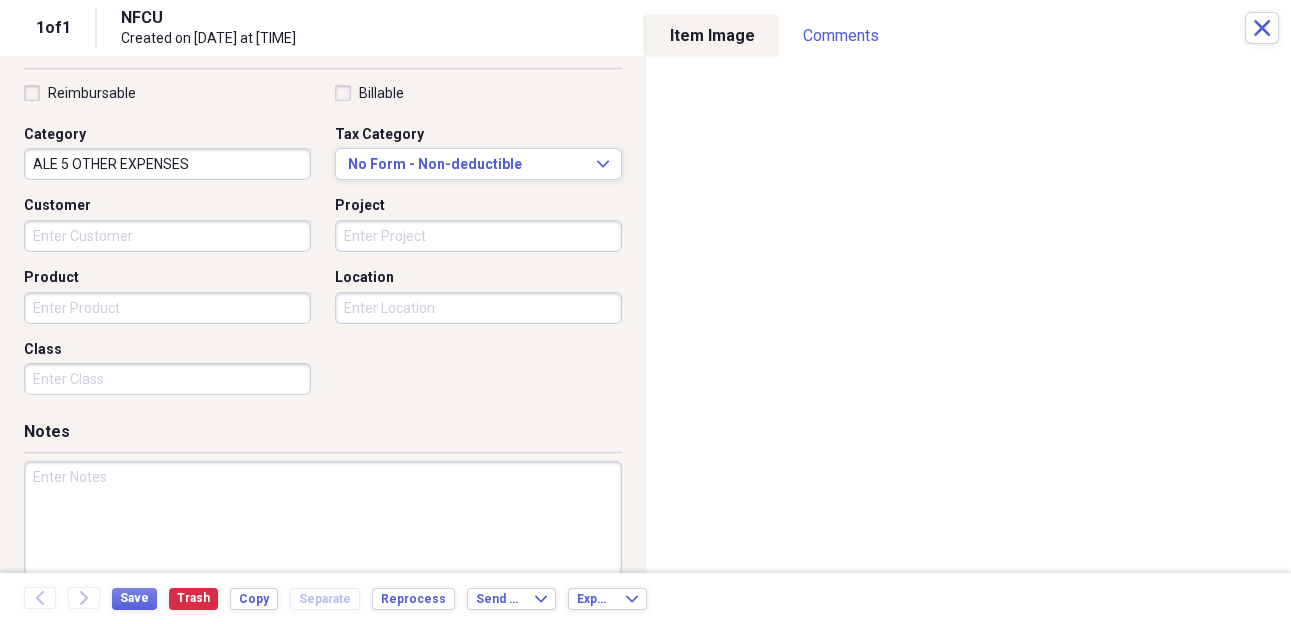 click at bounding box center [323, 526] 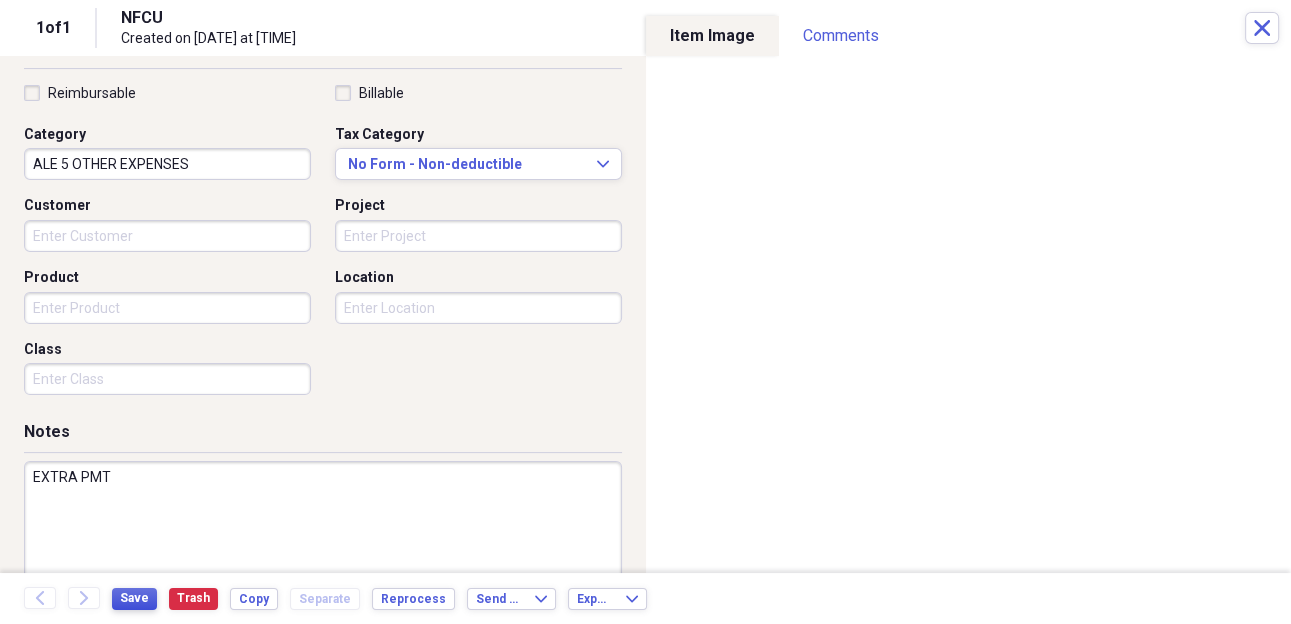 type on "EXTRA PMT" 